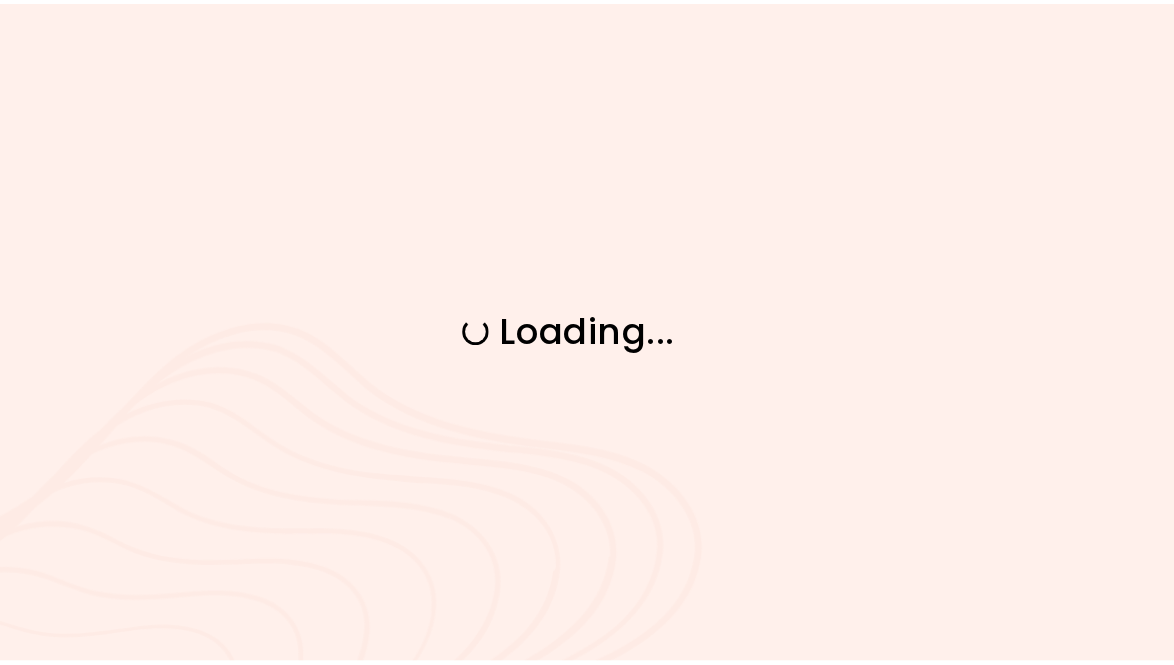 scroll, scrollTop: 0, scrollLeft: 0, axis: both 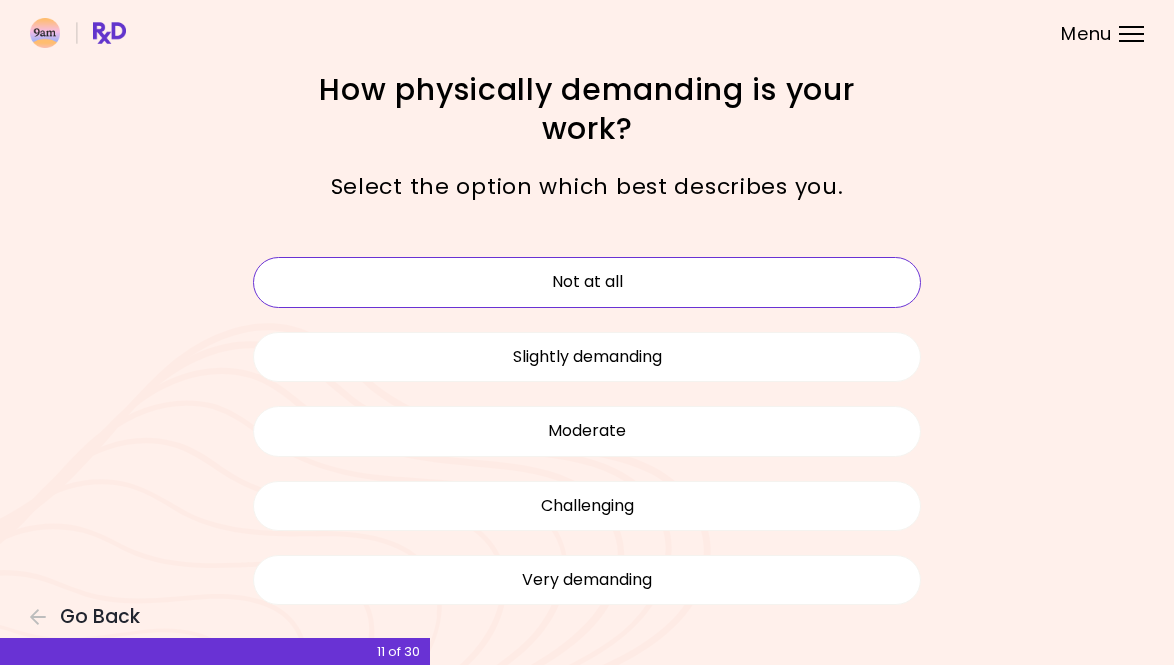 click on "Not at all" at bounding box center [587, 282] 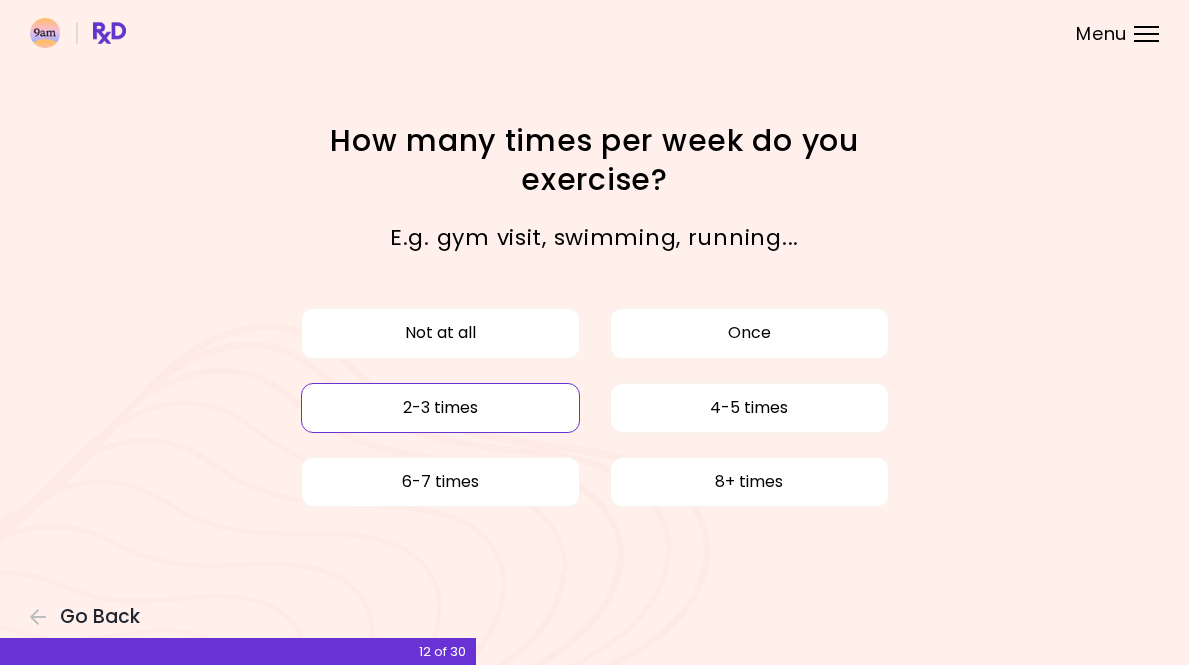 click on "2-3 times" at bounding box center [440, 408] 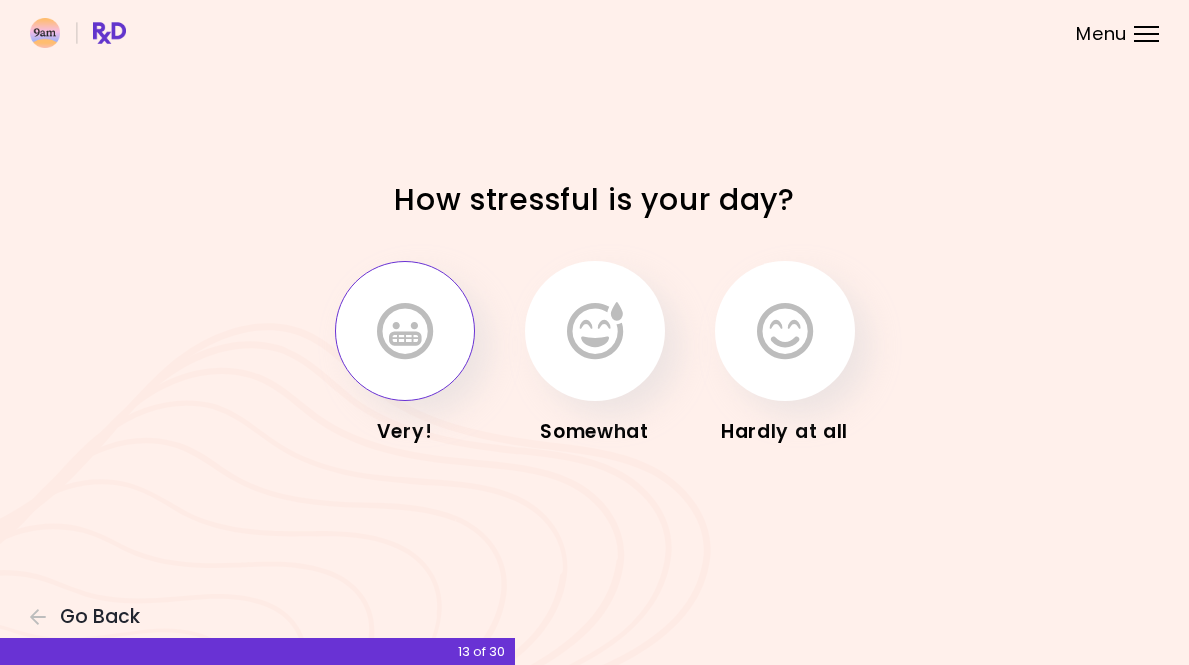 click at bounding box center (405, 331) 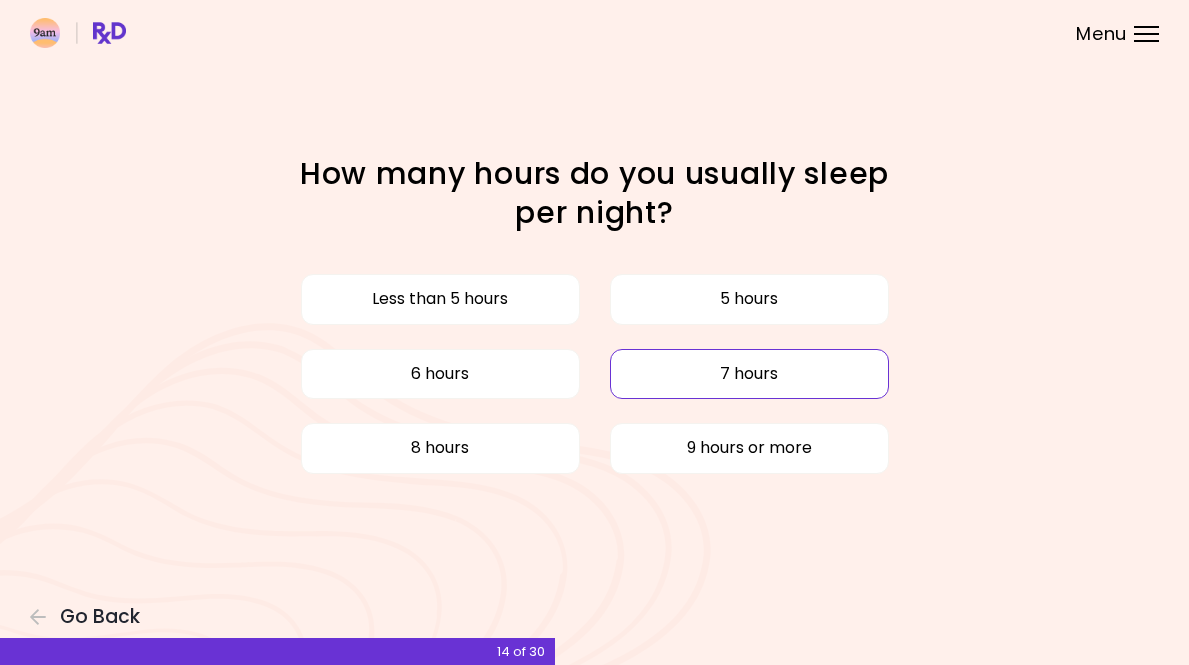 click on "7 hours" at bounding box center [749, 374] 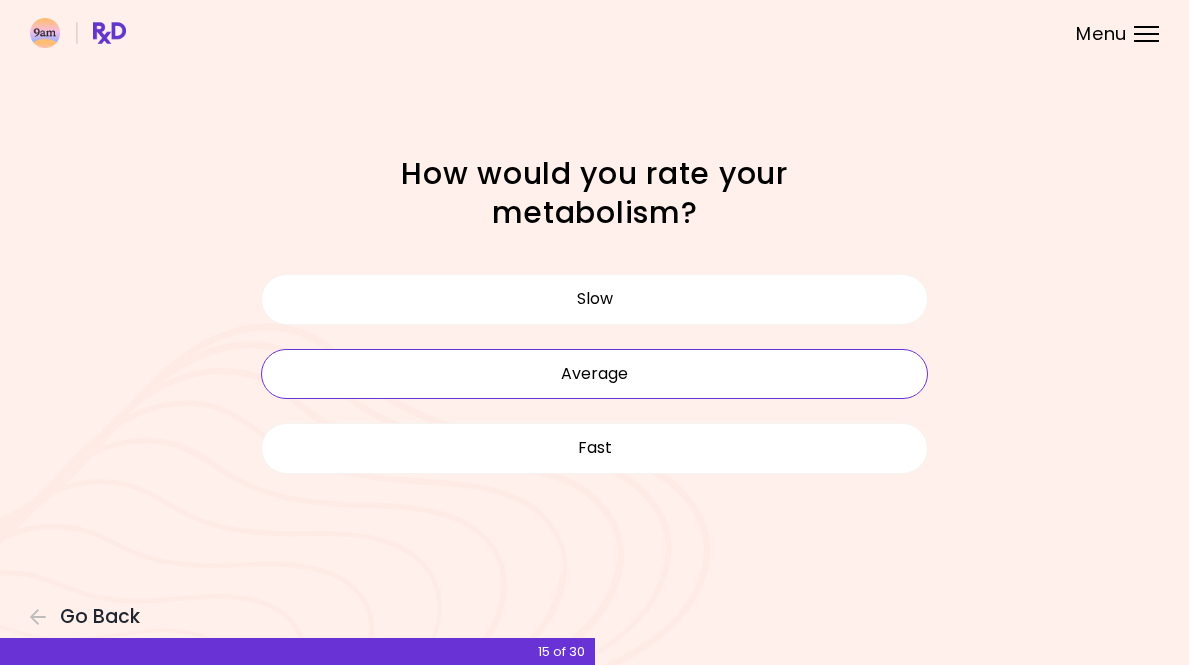 click on "Average" at bounding box center (595, 374) 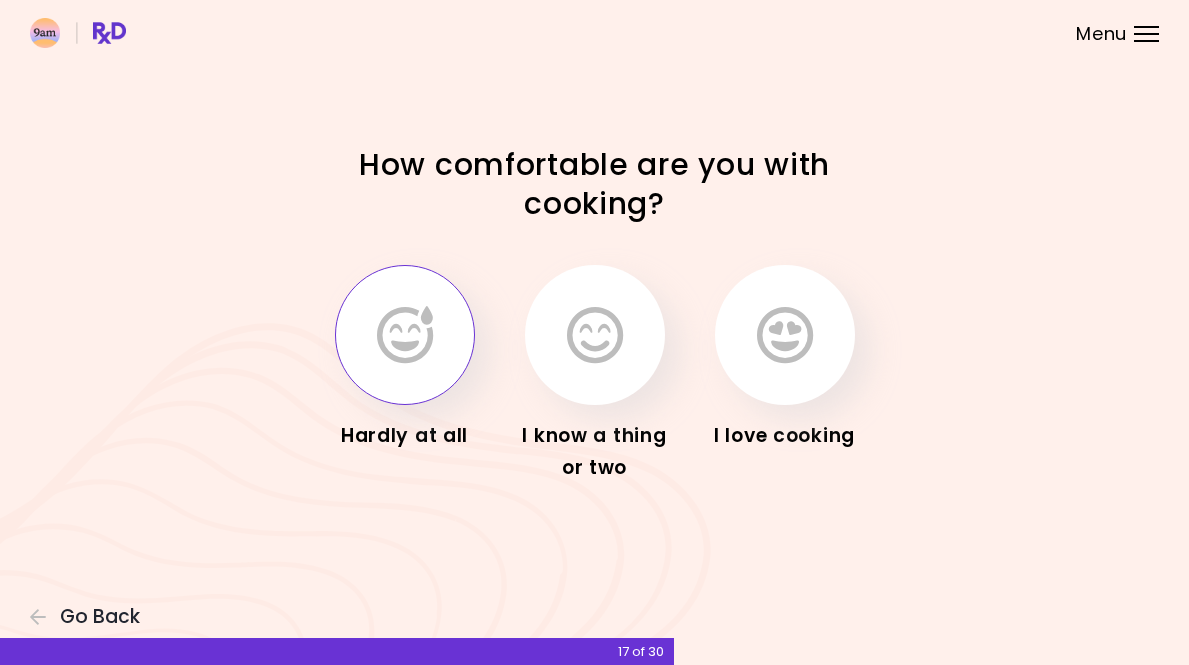 click at bounding box center [405, 335] 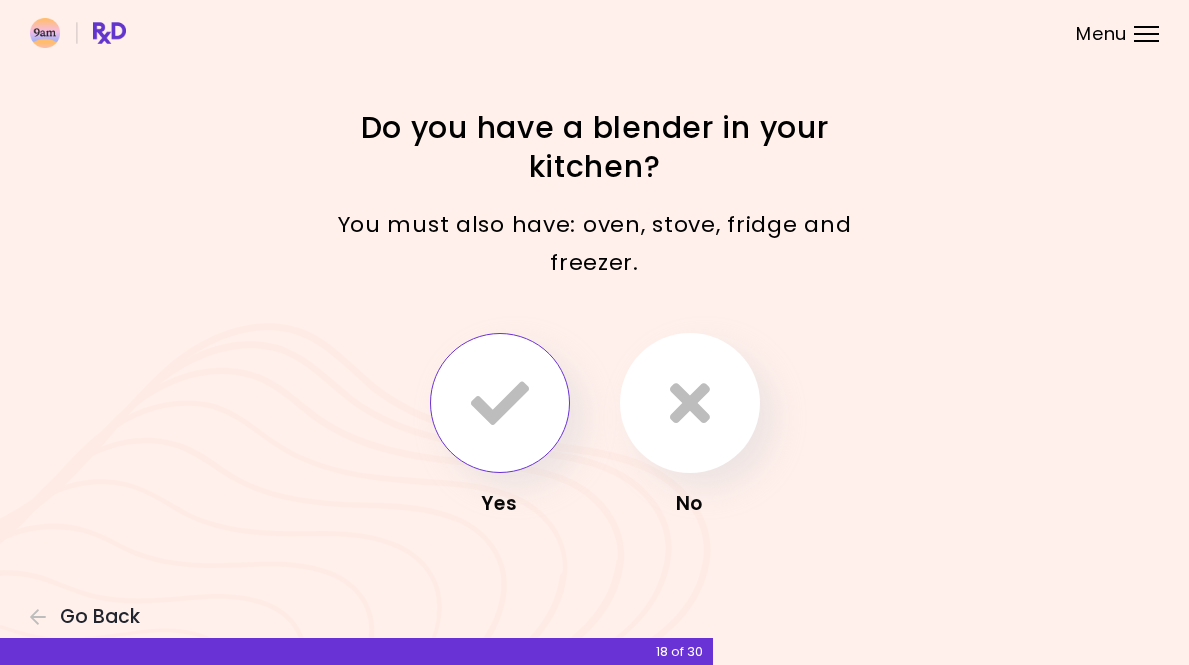 click at bounding box center (500, 403) 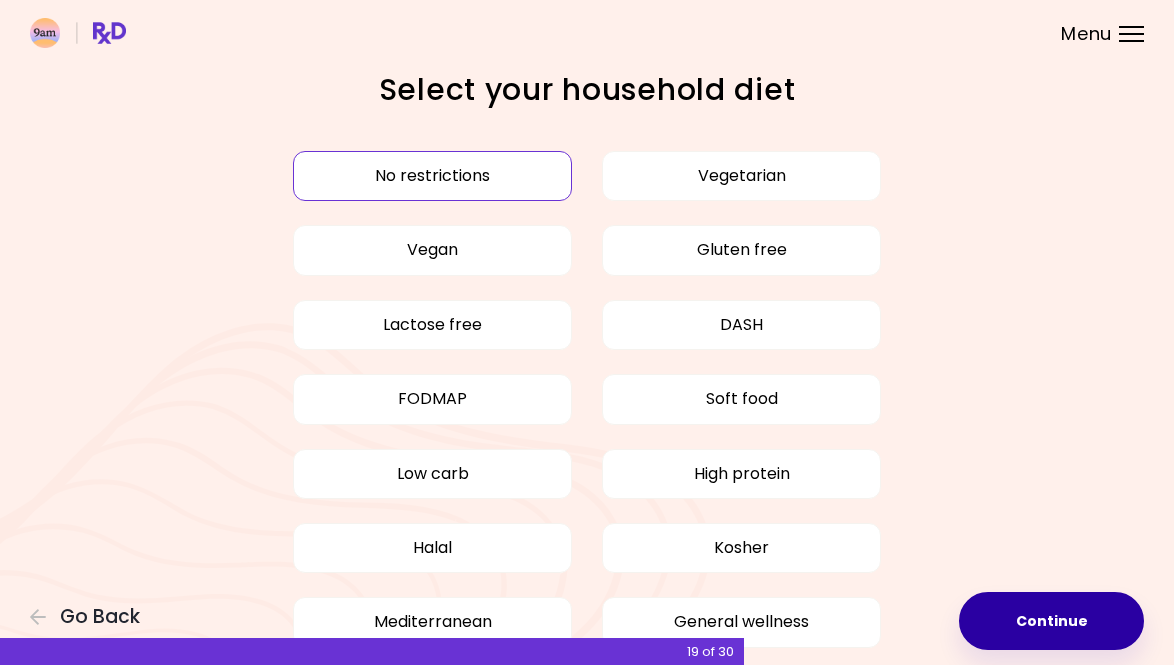 click on "Continue" at bounding box center [1051, 621] 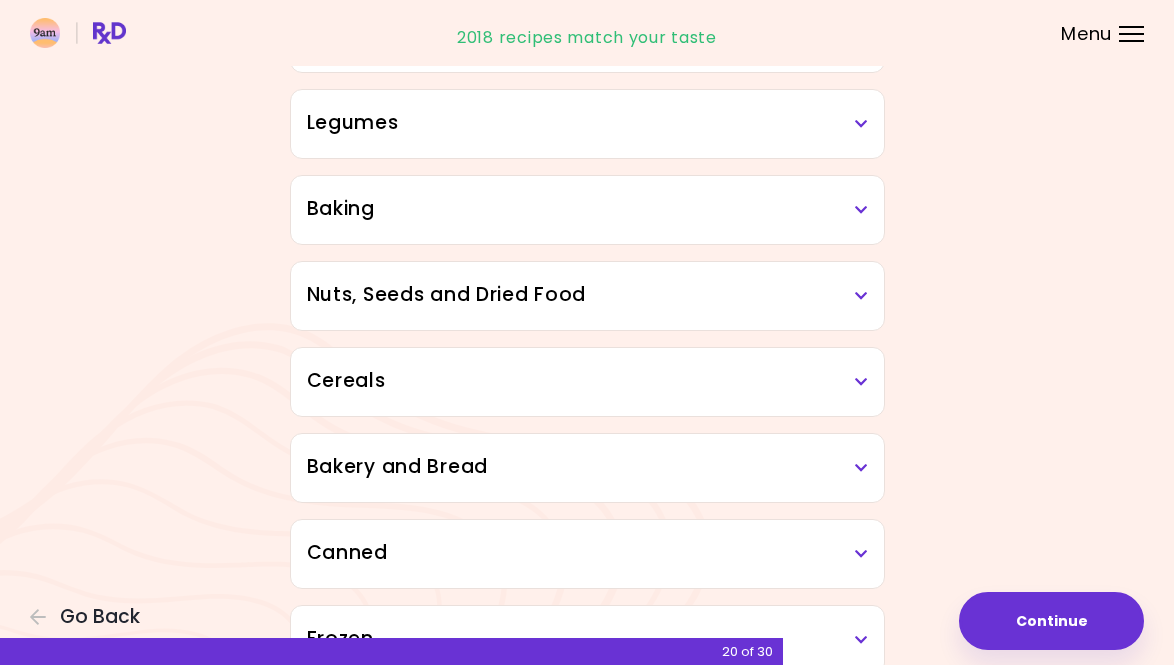scroll, scrollTop: 788, scrollLeft: 0, axis: vertical 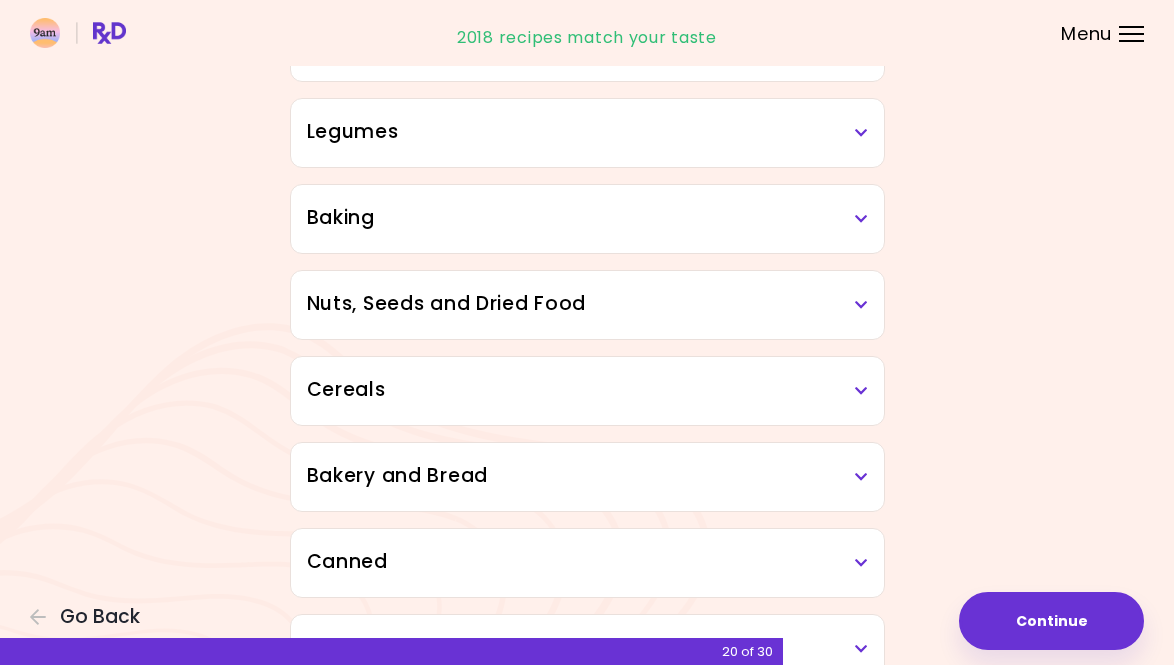 click at bounding box center (861, 133) 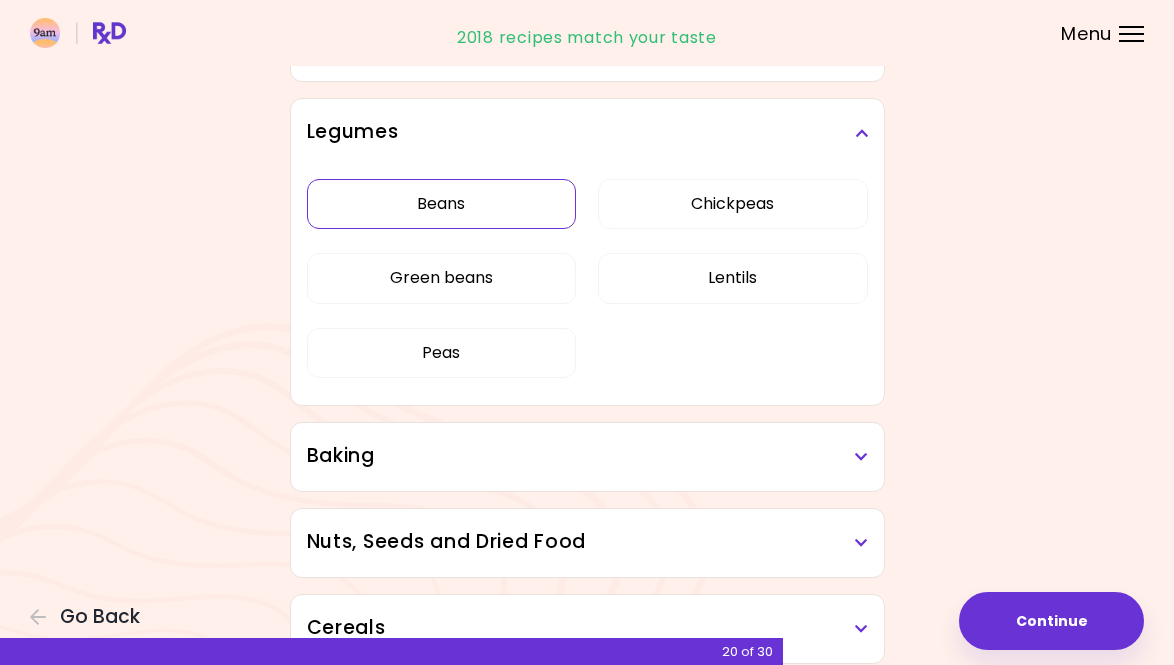 click on "Beans" at bounding box center (441, 204) 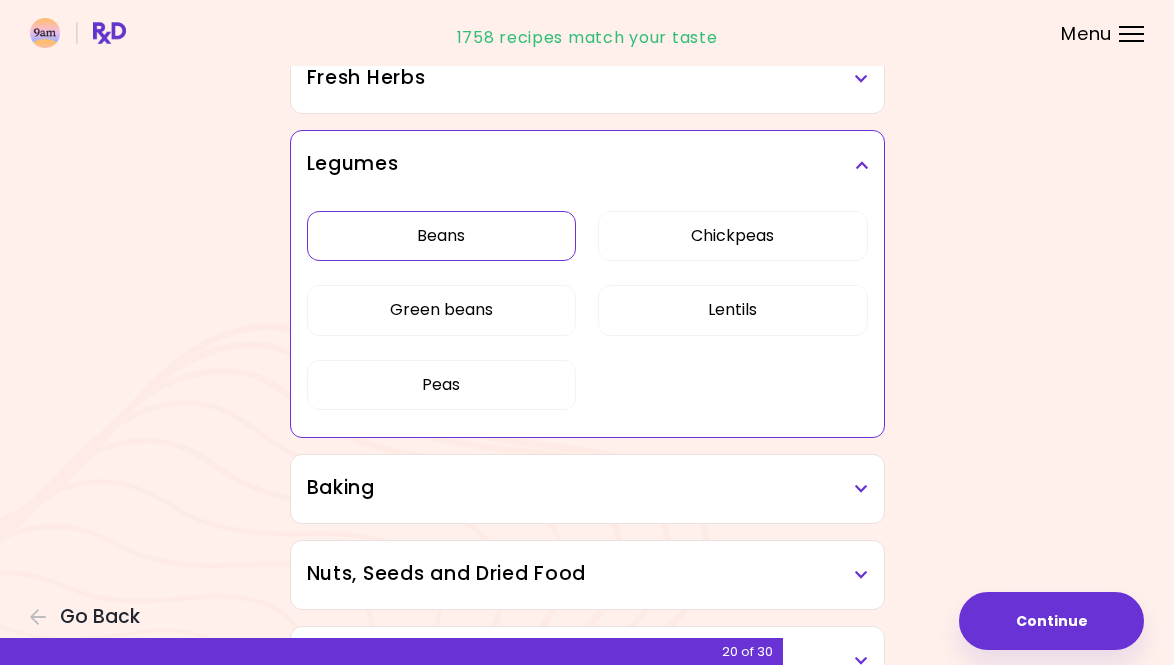scroll, scrollTop: 759, scrollLeft: 0, axis: vertical 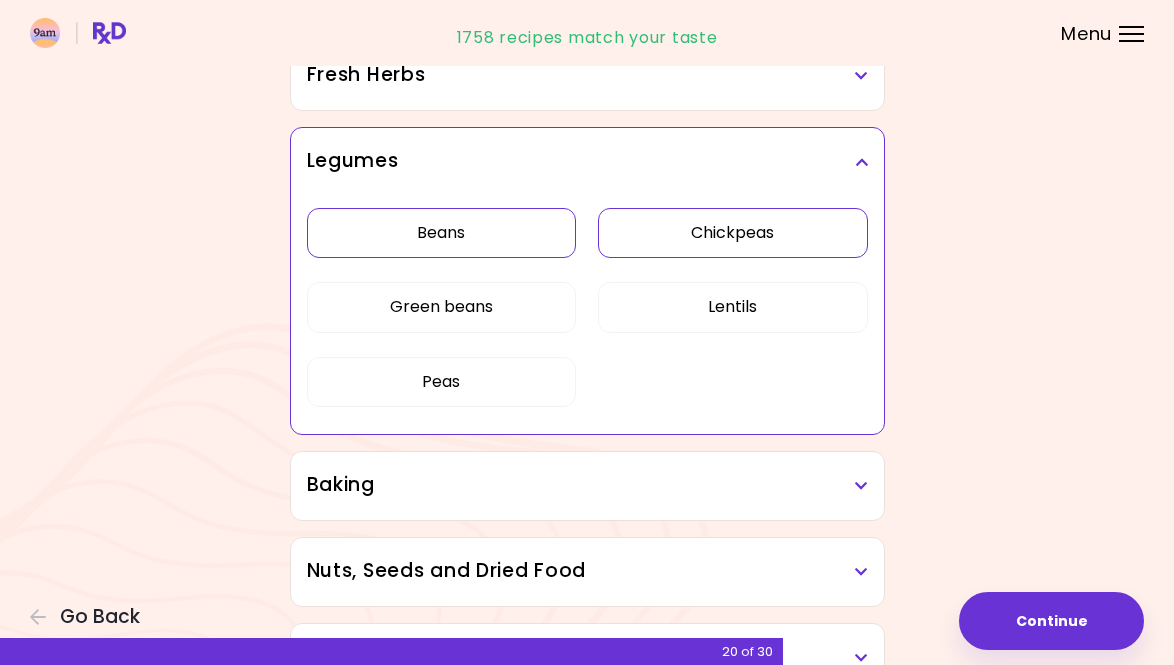 click on "Chickpeas" at bounding box center [732, 233] 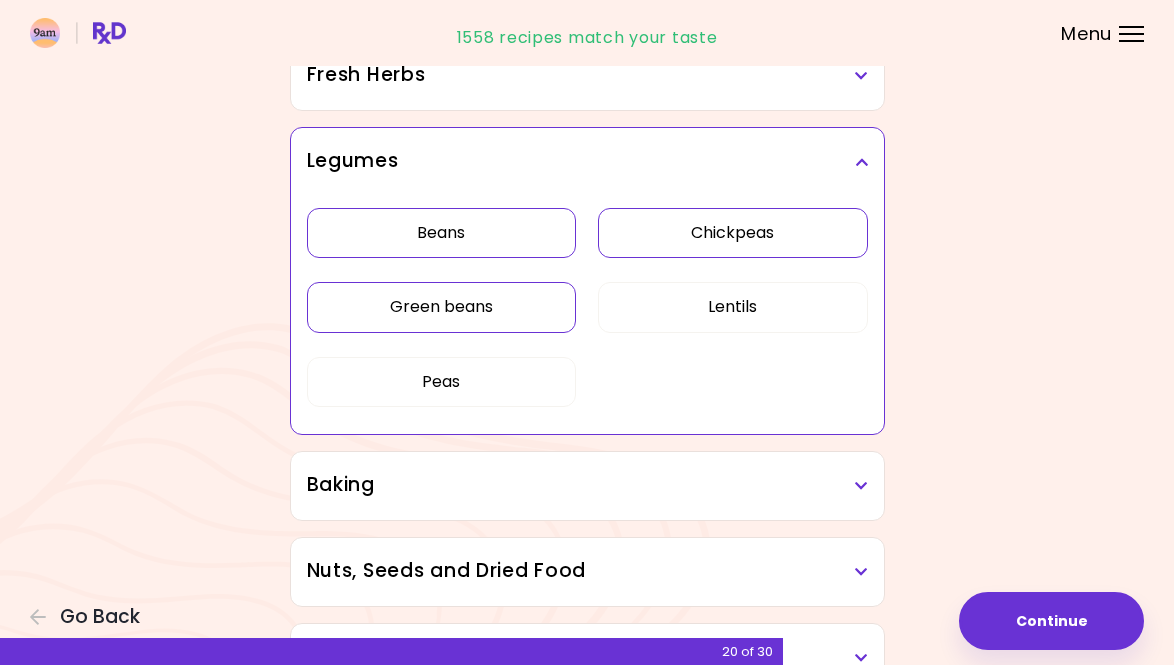 click on "Green beans" at bounding box center [441, 307] 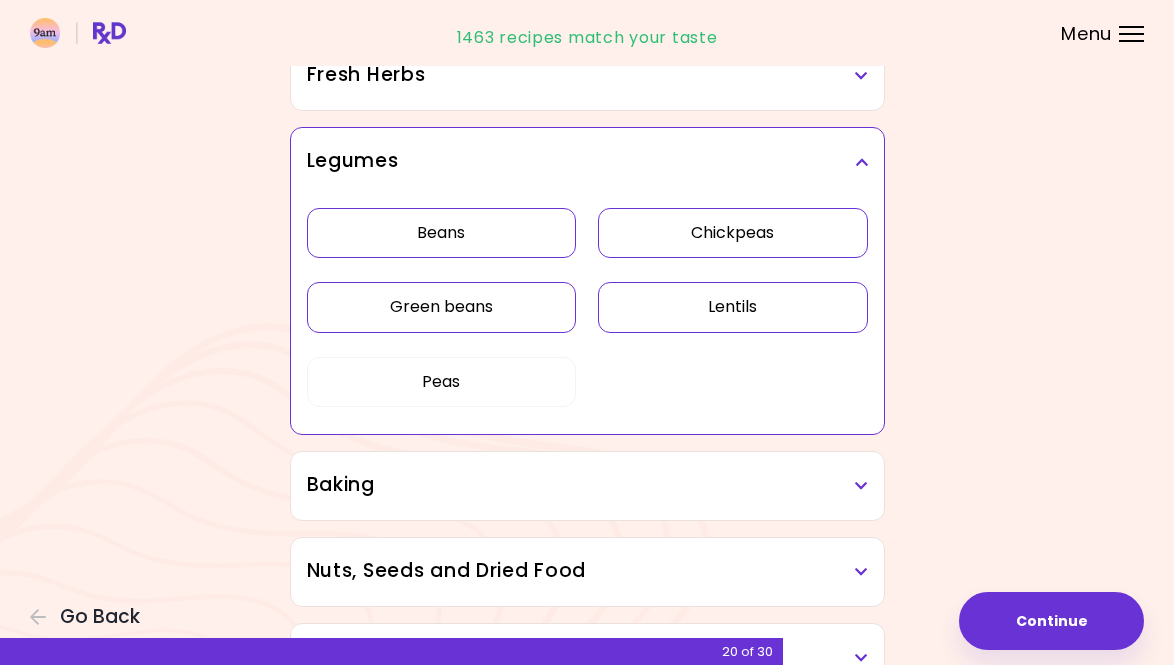 click on "Lentils" at bounding box center (732, 307) 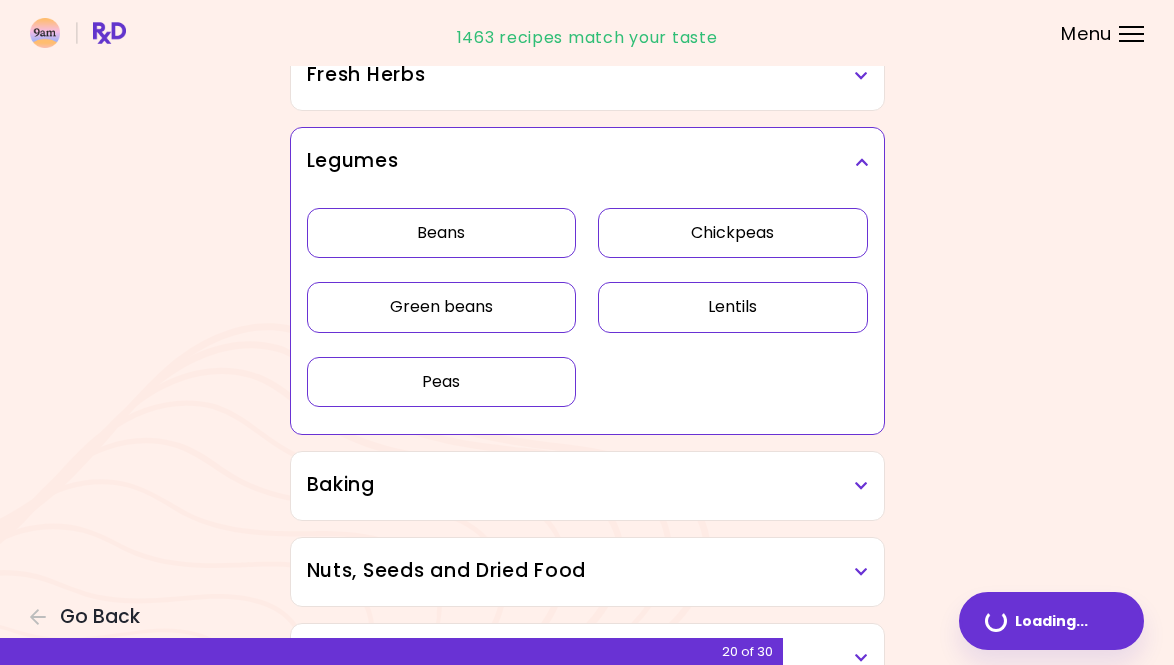 click on "Peas" at bounding box center (441, 382) 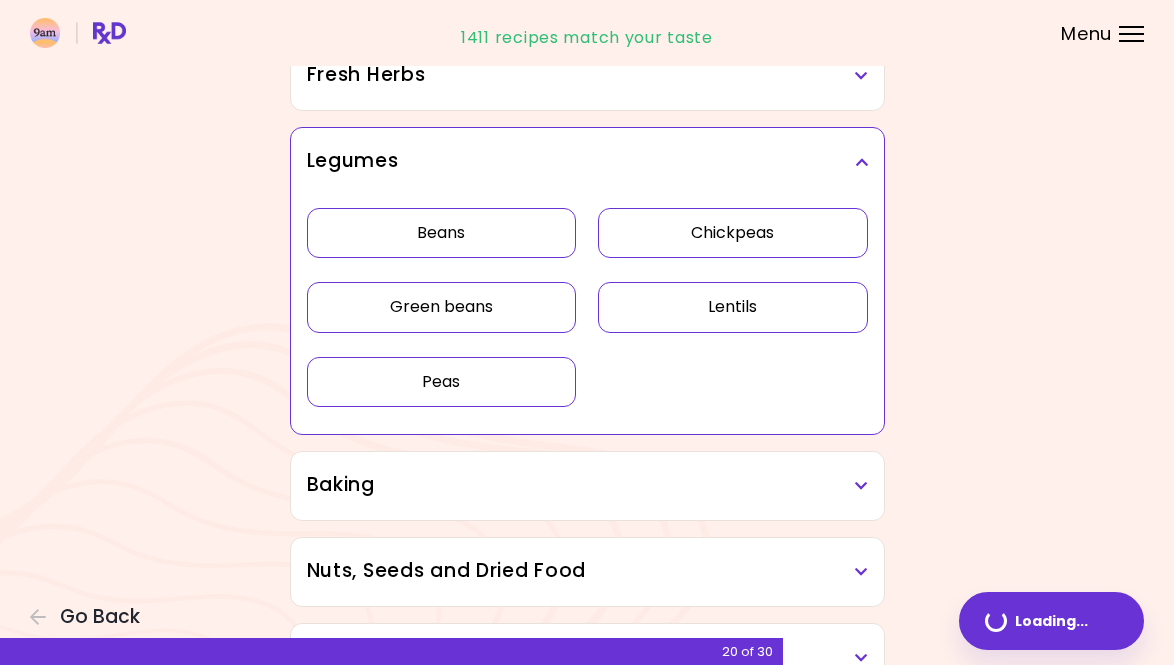 click on "Lentils" at bounding box center [732, 307] 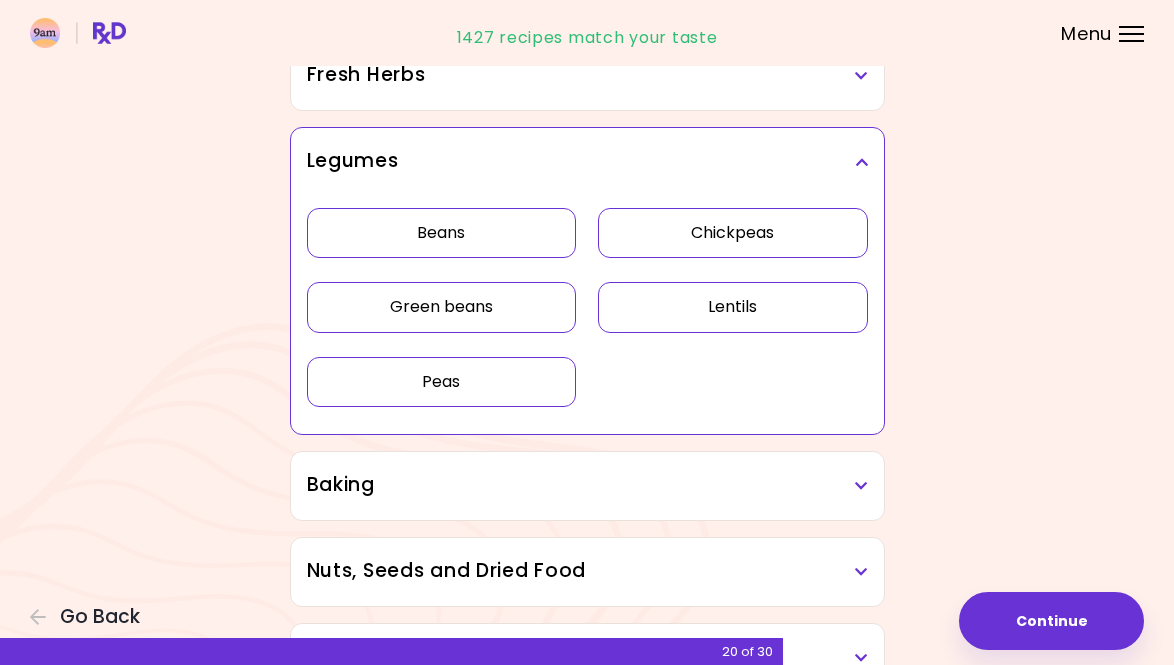 click on "Lentils" at bounding box center [732, 307] 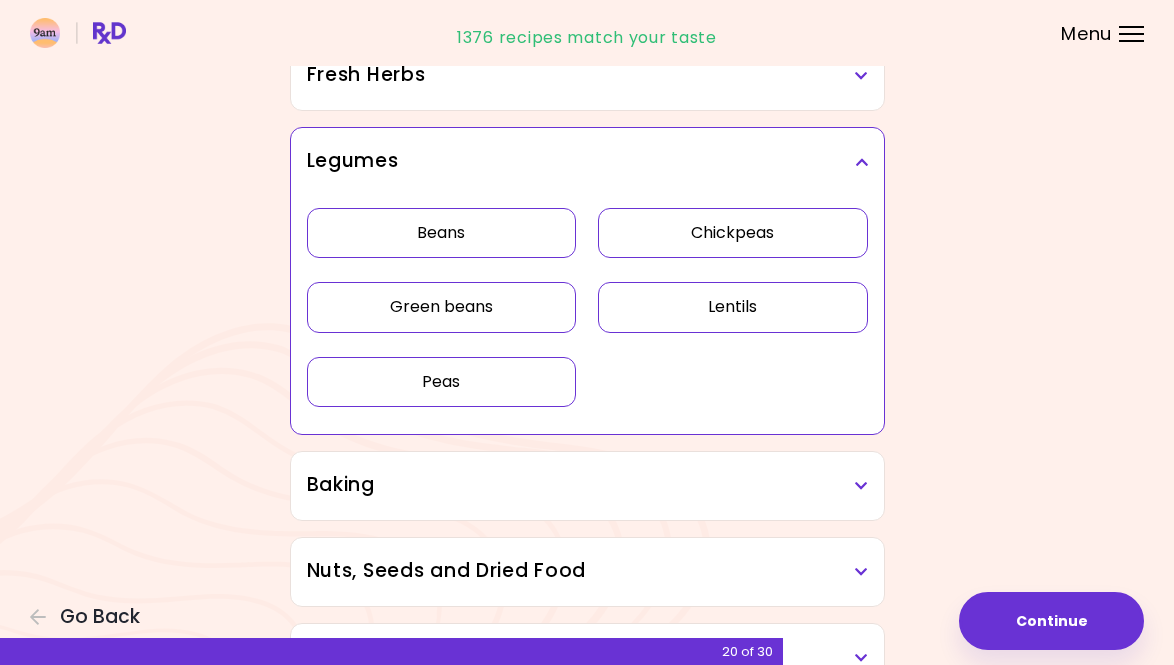 click on "Lentils" at bounding box center [732, 307] 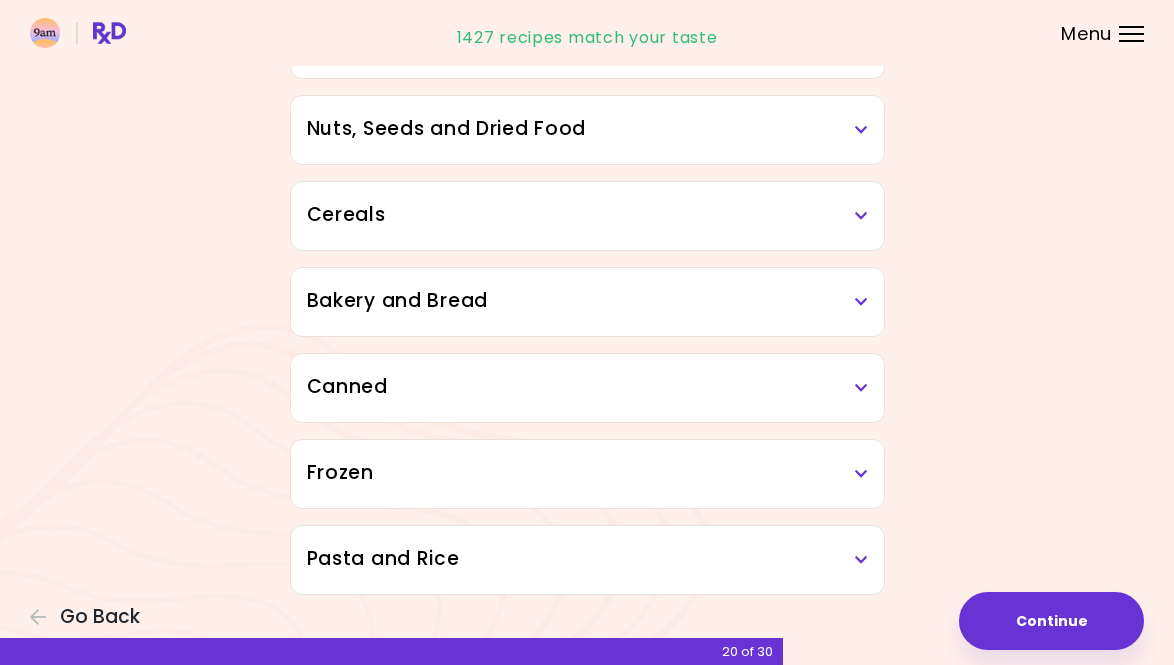 scroll, scrollTop: 1201, scrollLeft: 0, axis: vertical 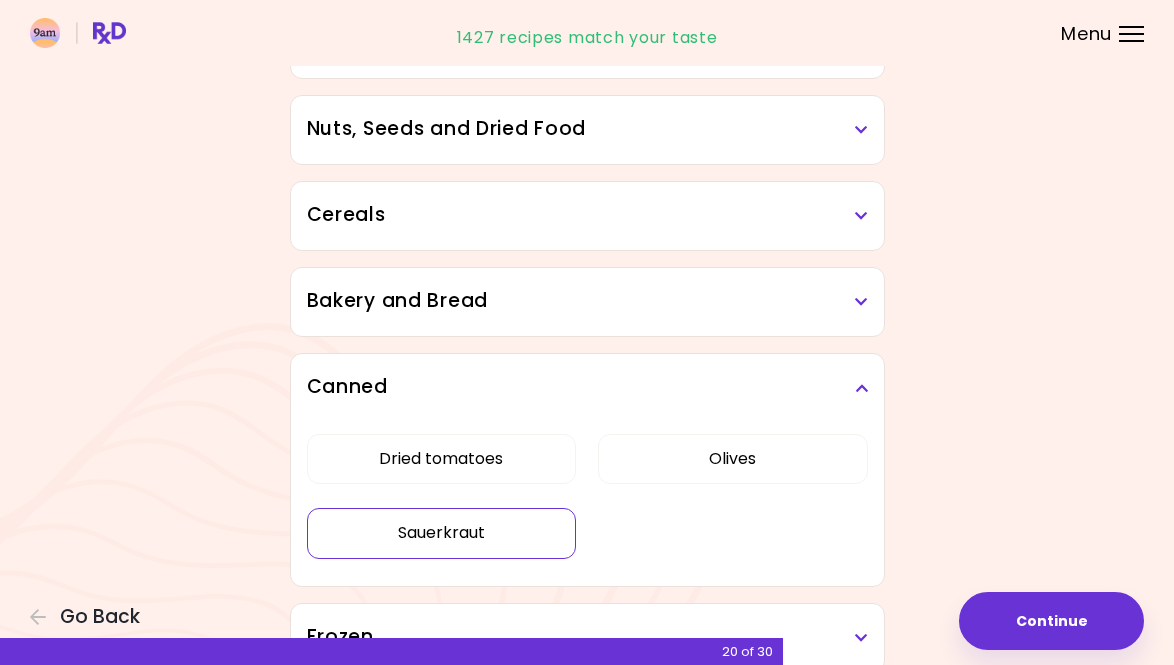 click on "Sauerkraut" at bounding box center (441, 533) 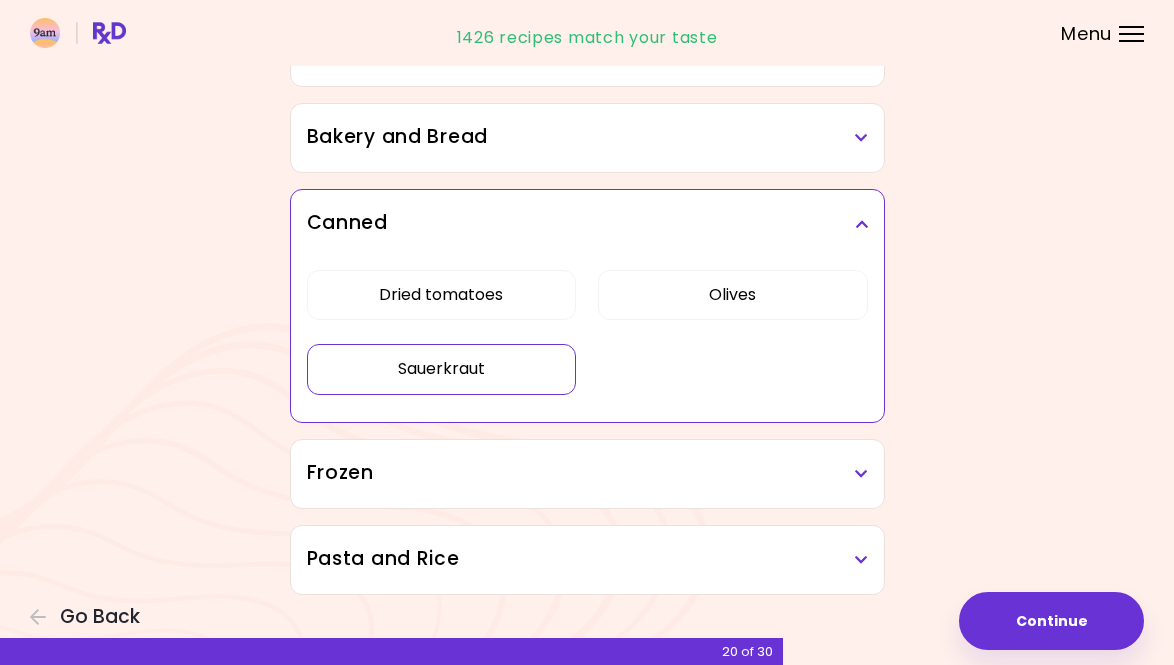 scroll, scrollTop: 1365, scrollLeft: 0, axis: vertical 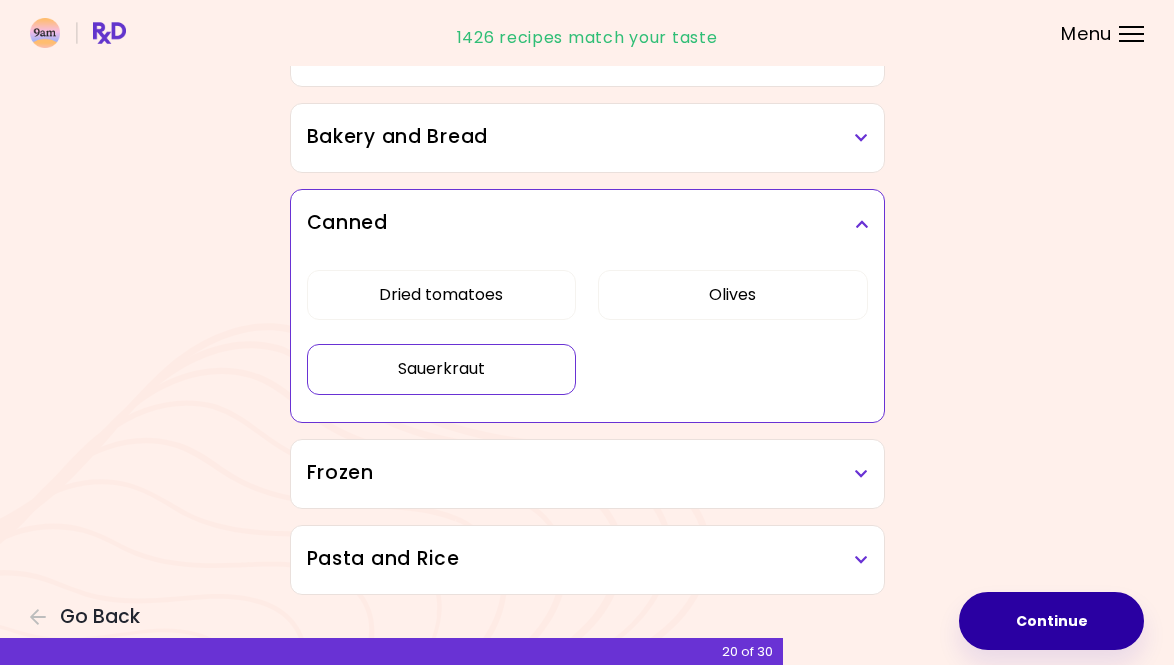 click on "Continue" at bounding box center [1051, 621] 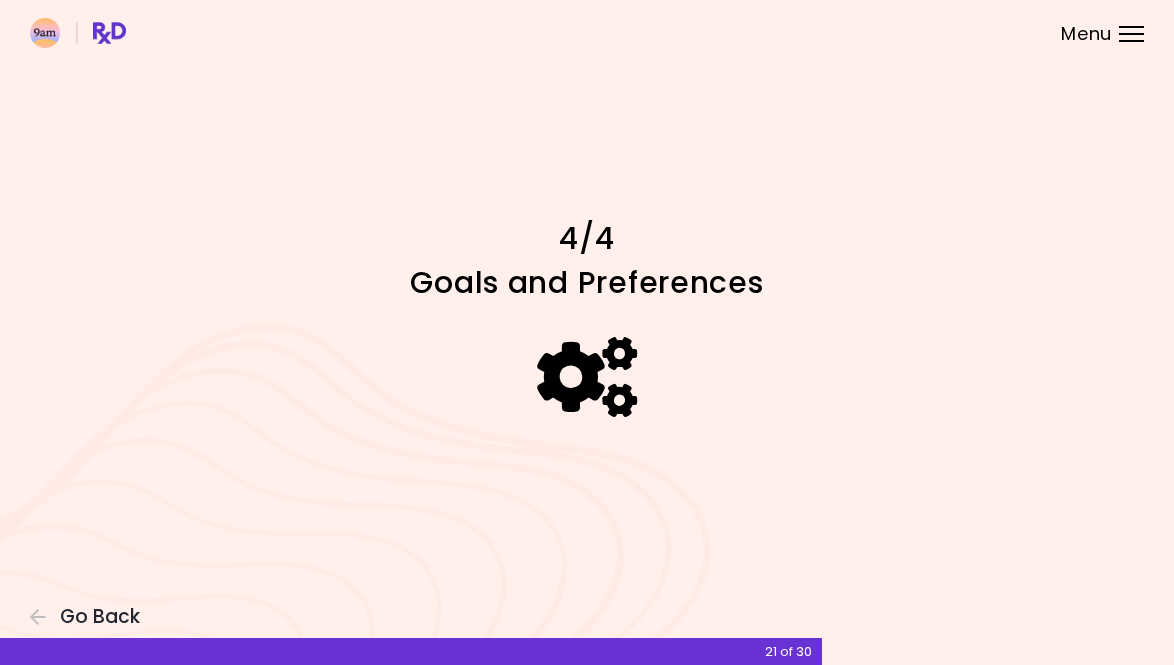 scroll, scrollTop: 0, scrollLeft: 0, axis: both 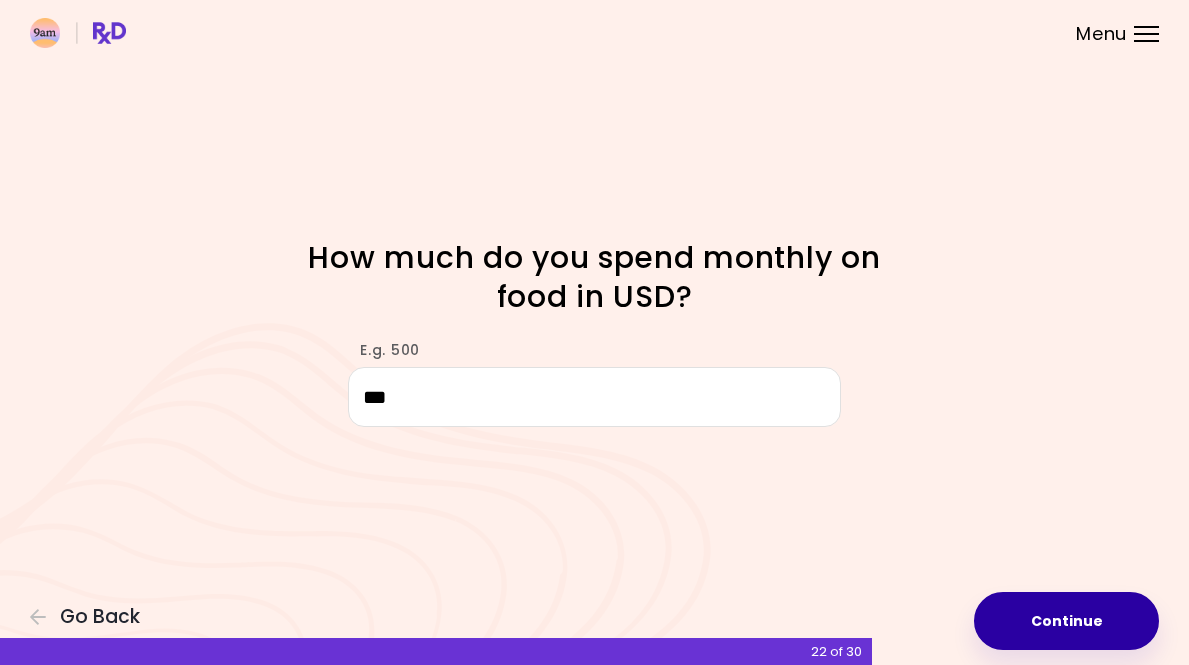 type on "***" 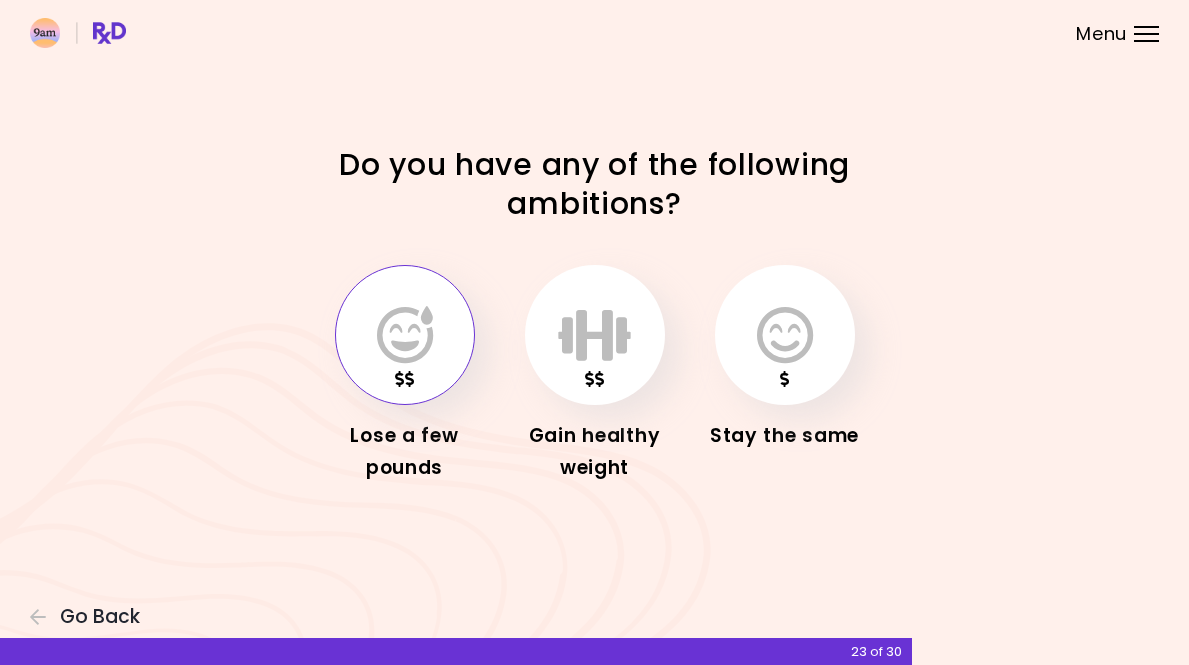 click at bounding box center (405, 335) 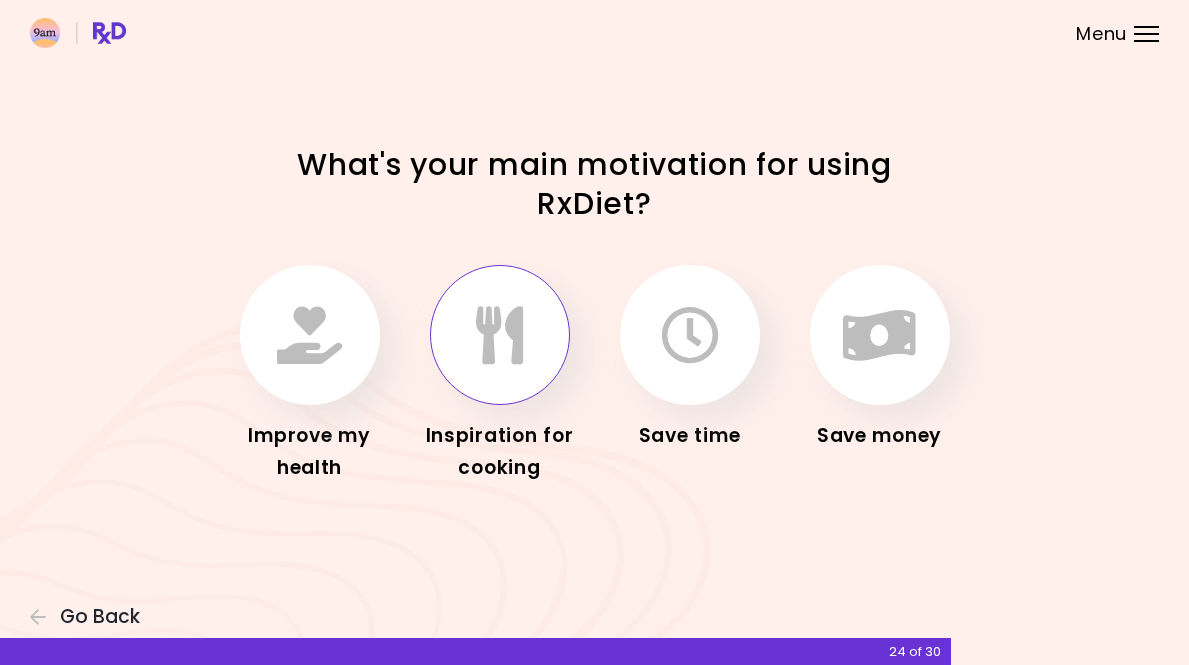 click at bounding box center (500, 335) 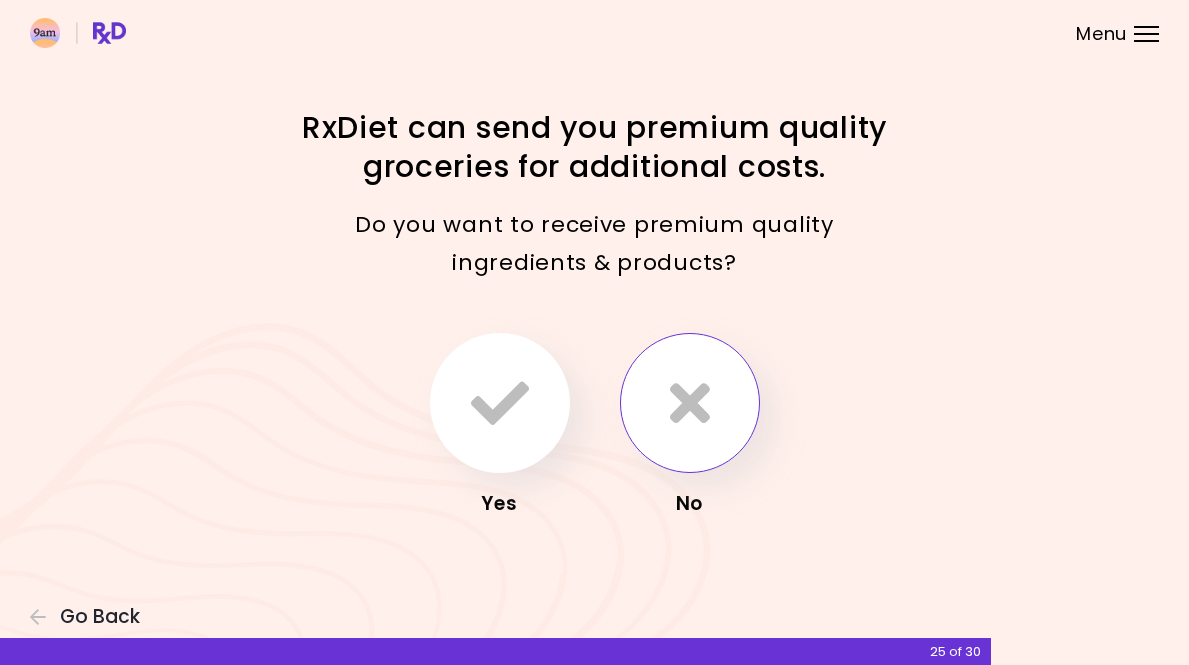 click at bounding box center [690, 403] 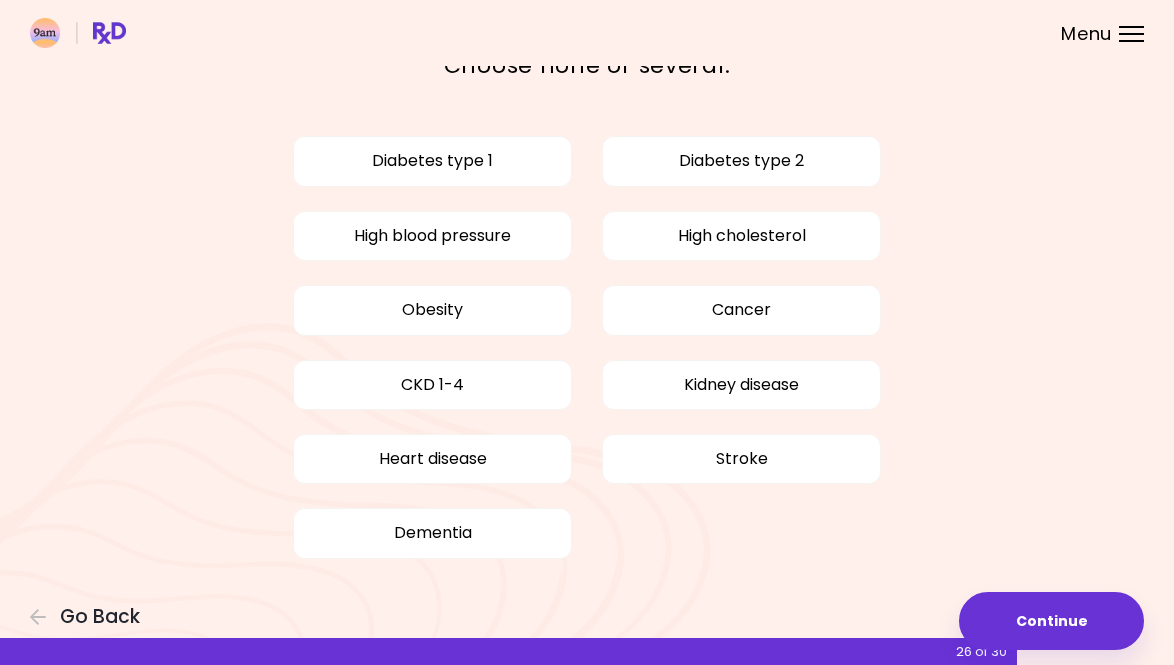 scroll, scrollTop: 119, scrollLeft: 0, axis: vertical 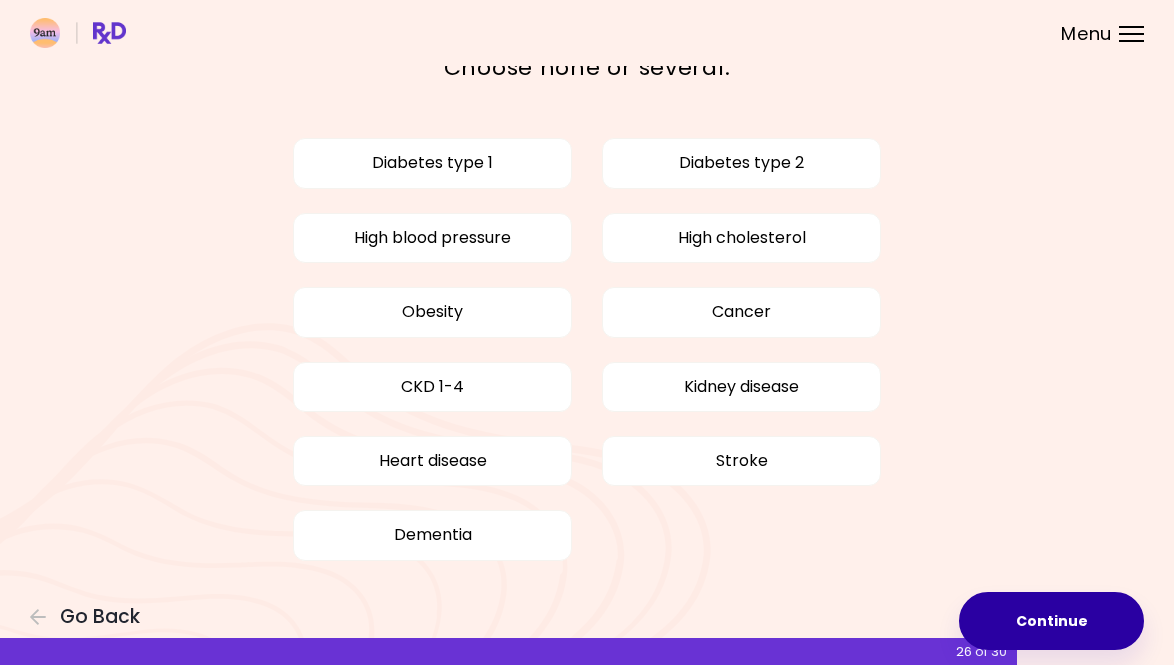 click on "Continue" at bounding box center (1051, 621) 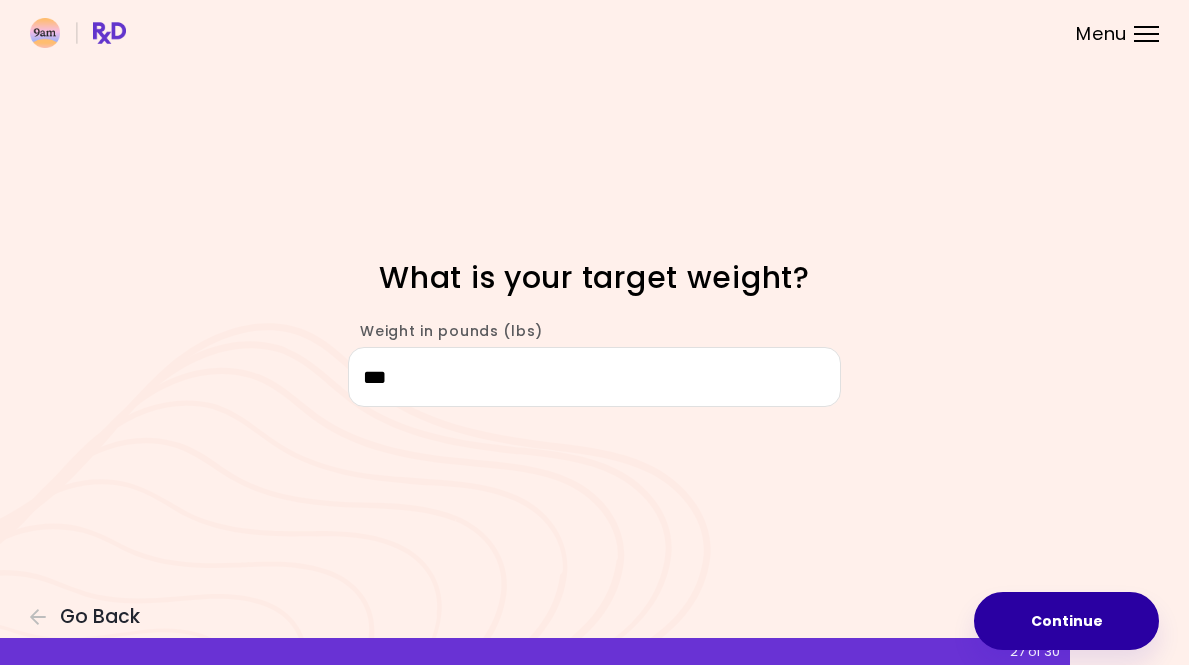 type on "***" 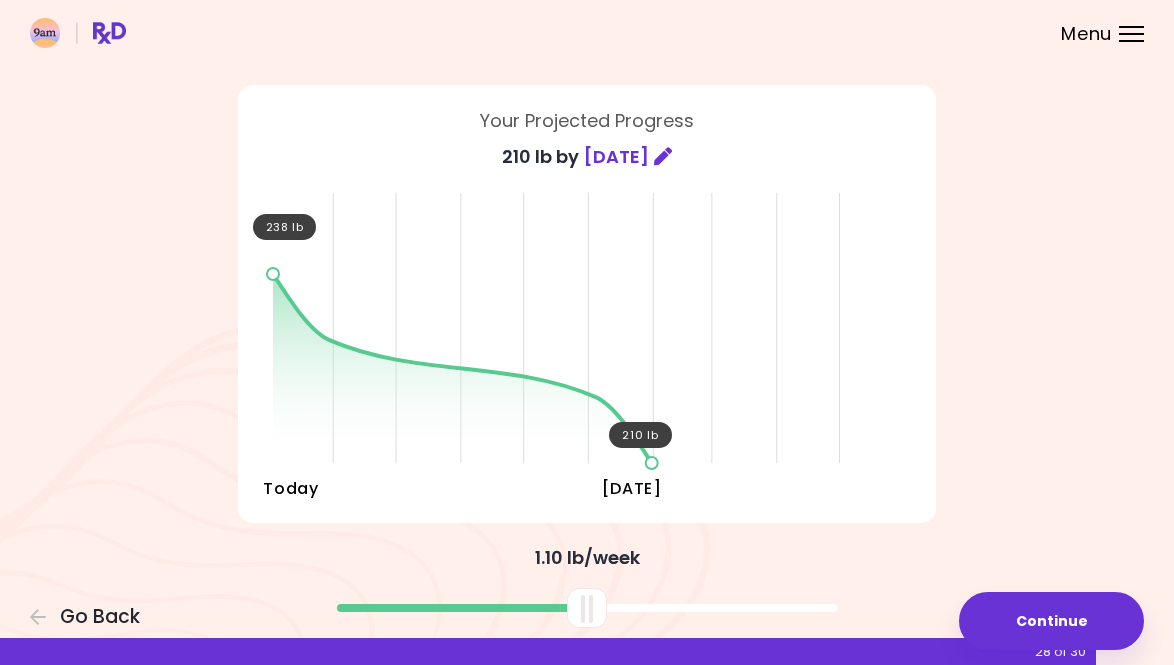 scroll, scrollTop: 81, scrollLeft: 0, axis: vertical 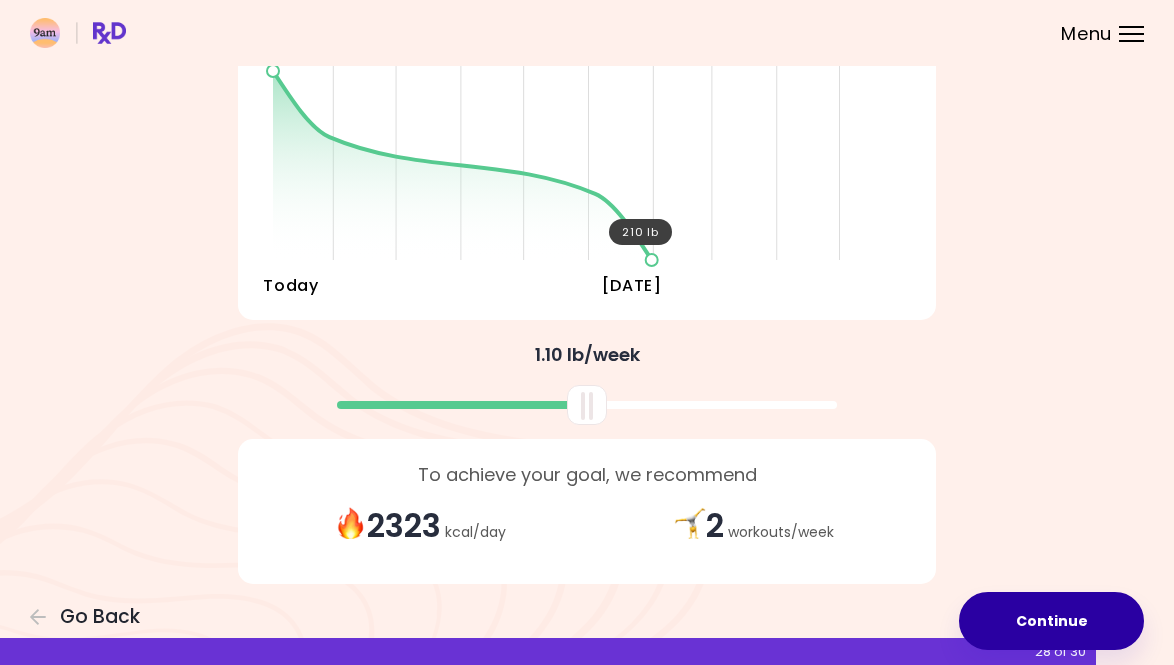 click on "Continue" at bounding box center (1051, 621) 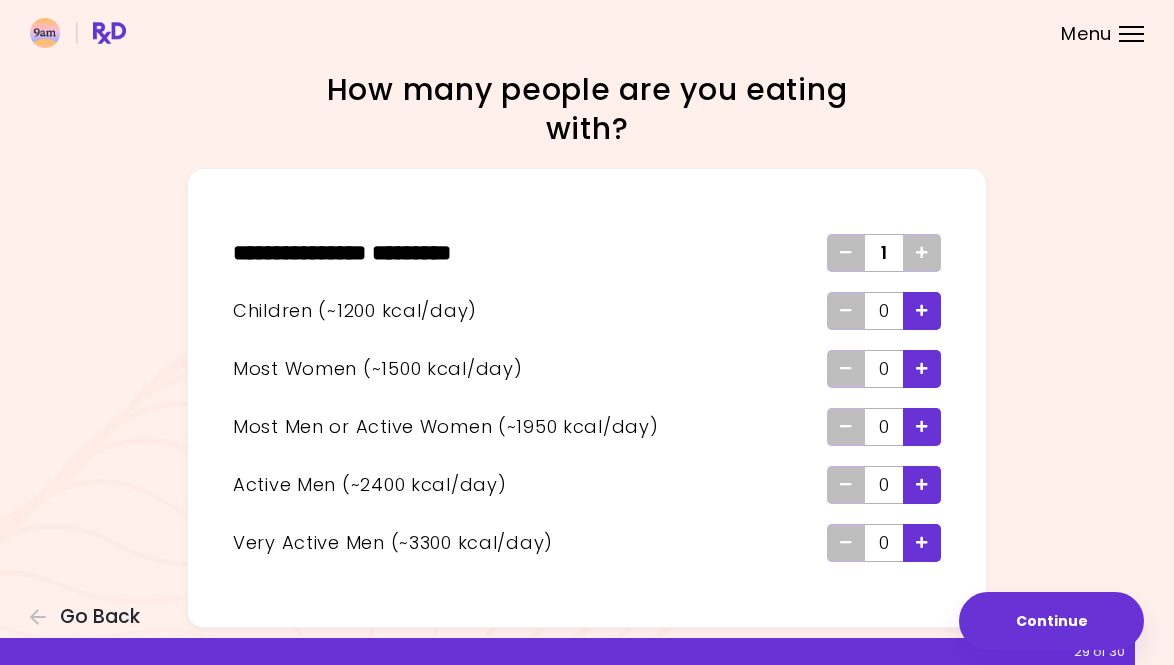 click at bounding box center (922, 426) 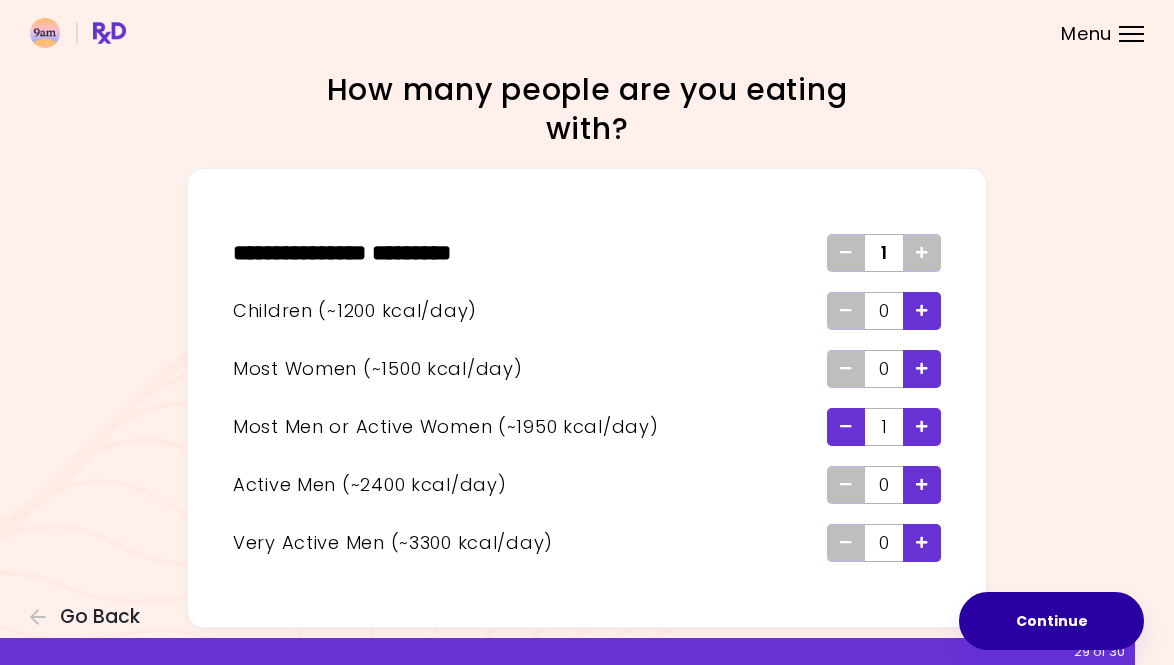 click on "Continue" at bounding box center (1051, 621) 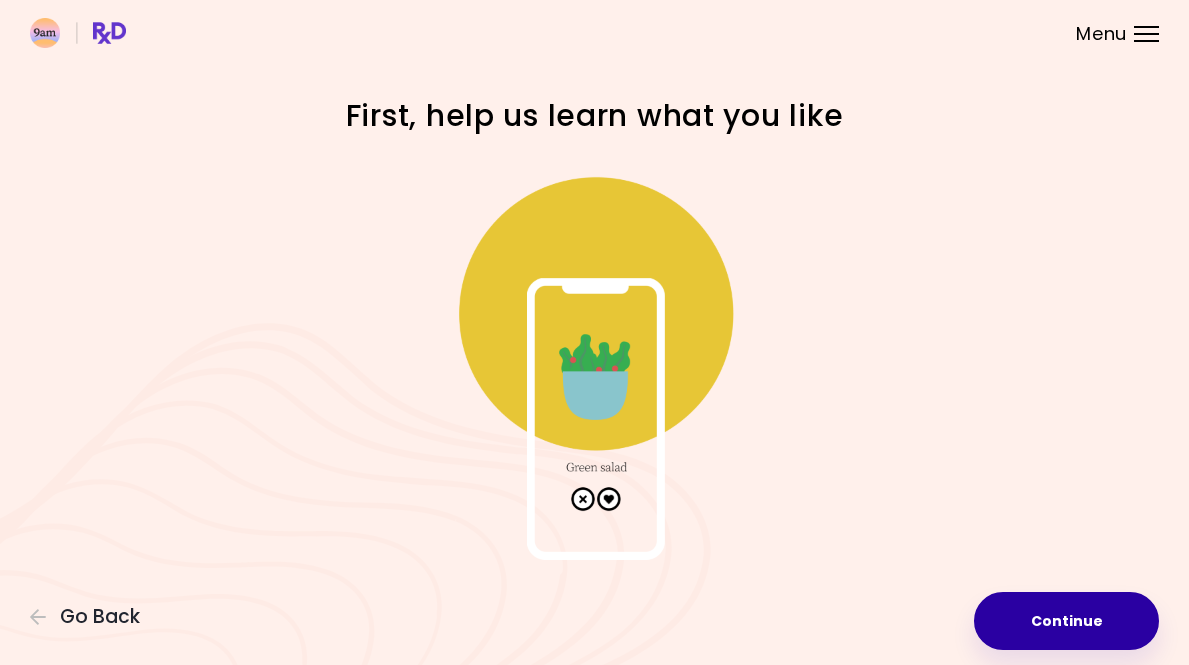 click on "Continue" at bounding box center [1066, 621] 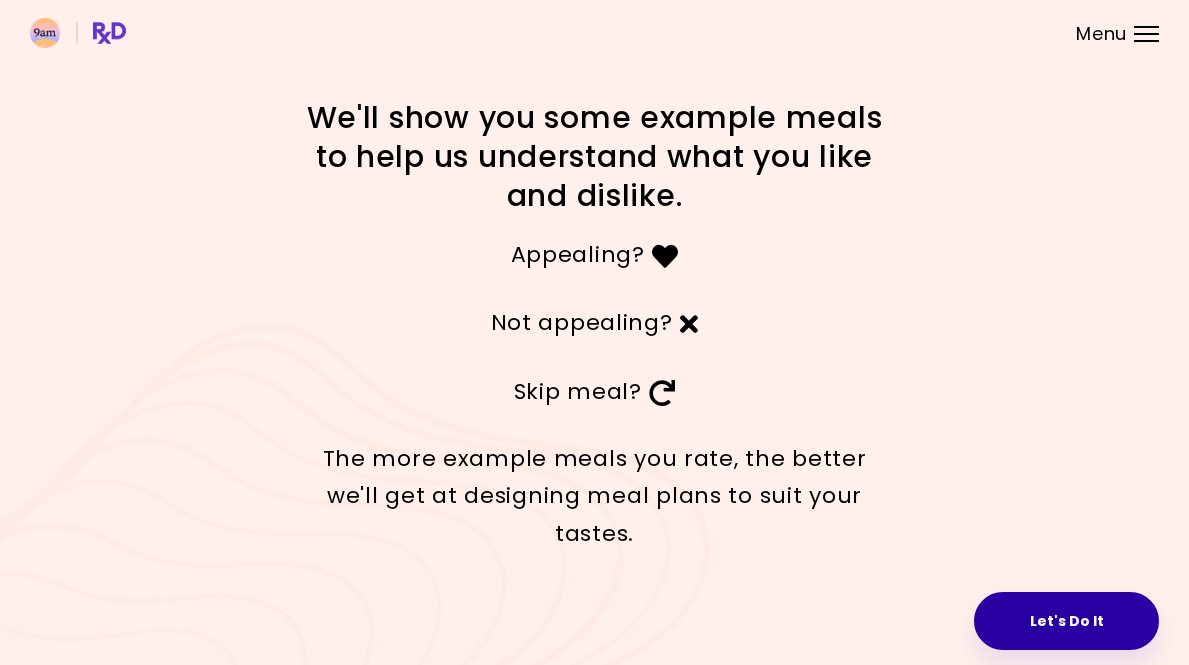 click on "Let's Do It" at bounding box center [1066, 621] 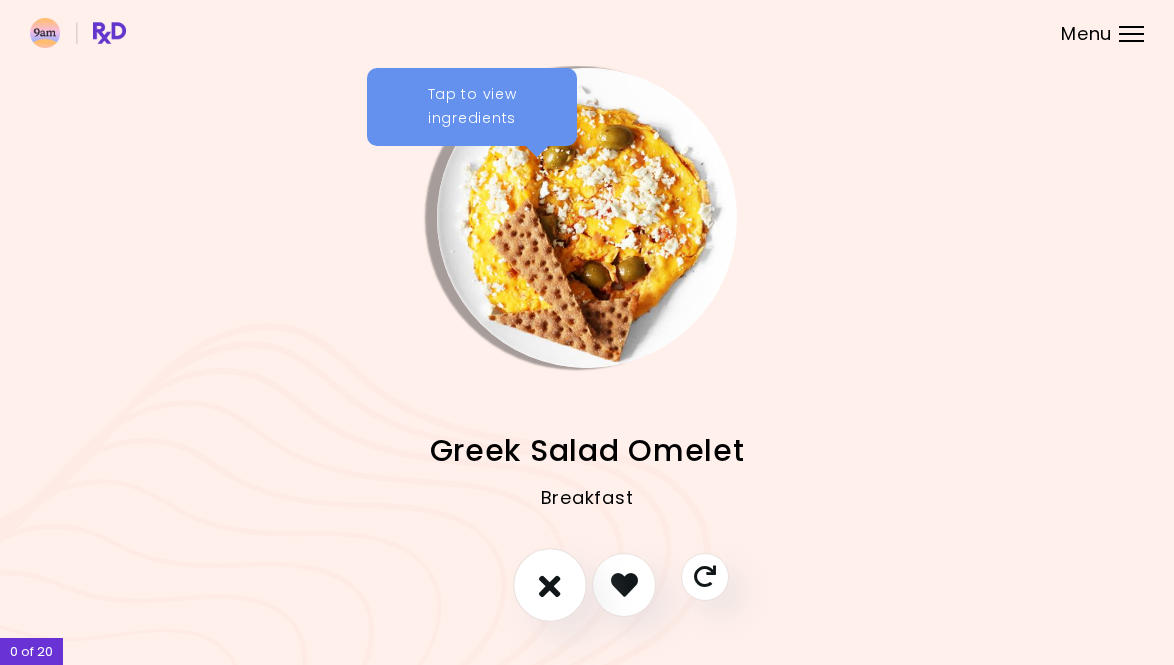 click at bounding box center (550, 584) 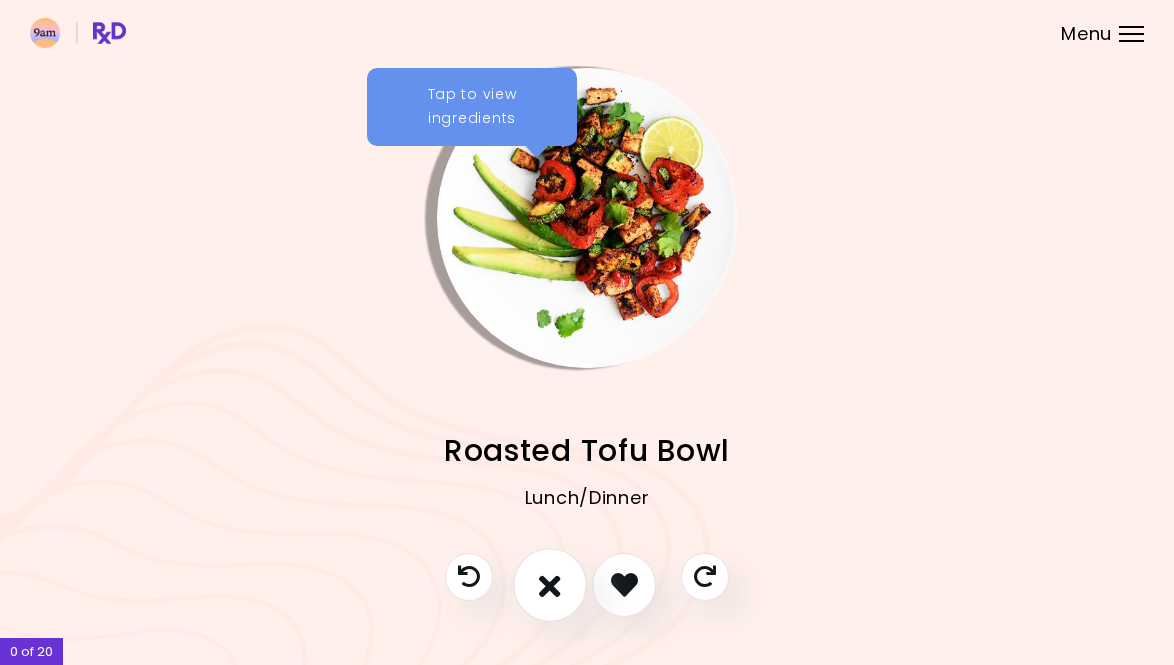 click at bounding box center (550, 584) 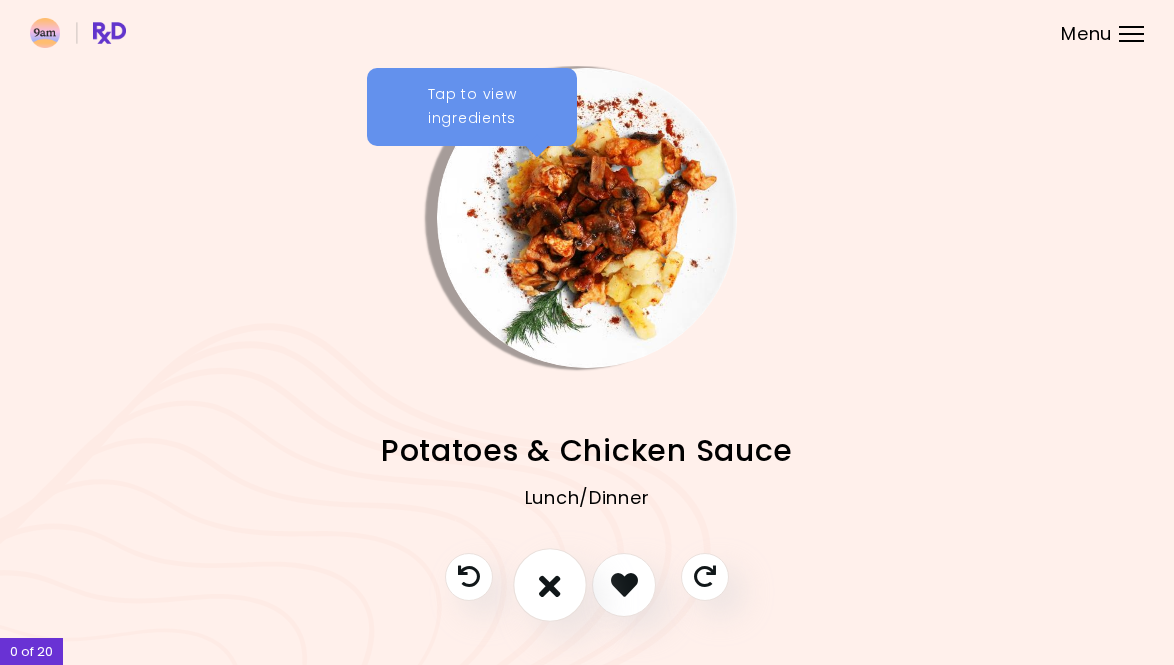 click at bounding box center [550, 584] 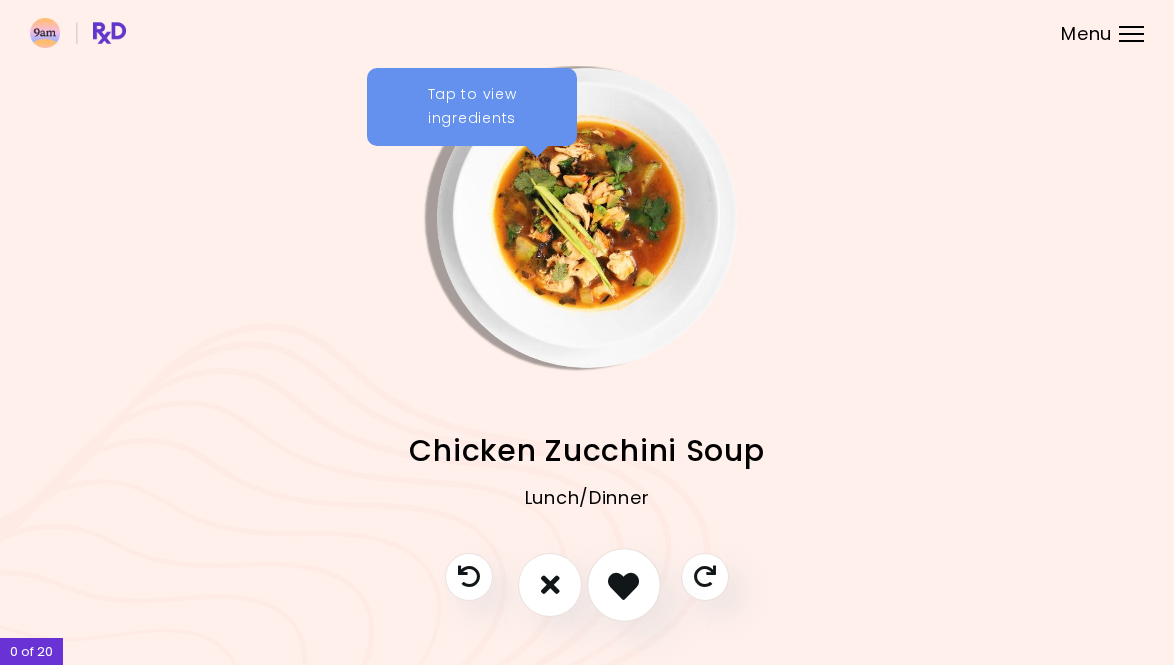 click at bounding box center [623, 584] 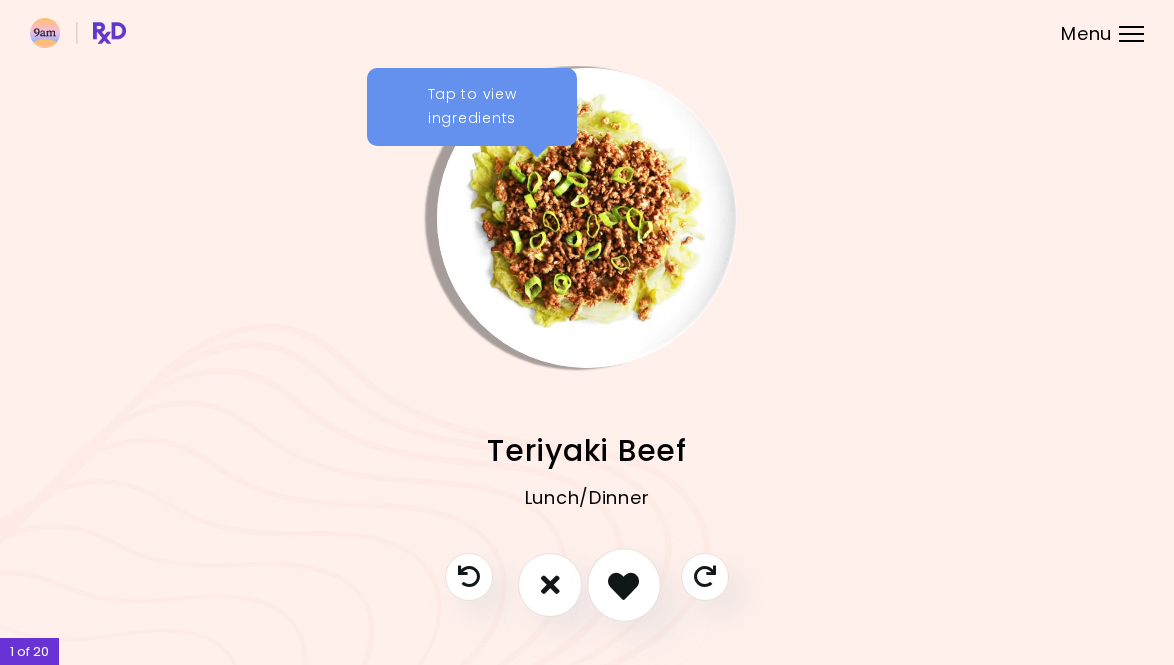 click at bounding box center (623, 584) 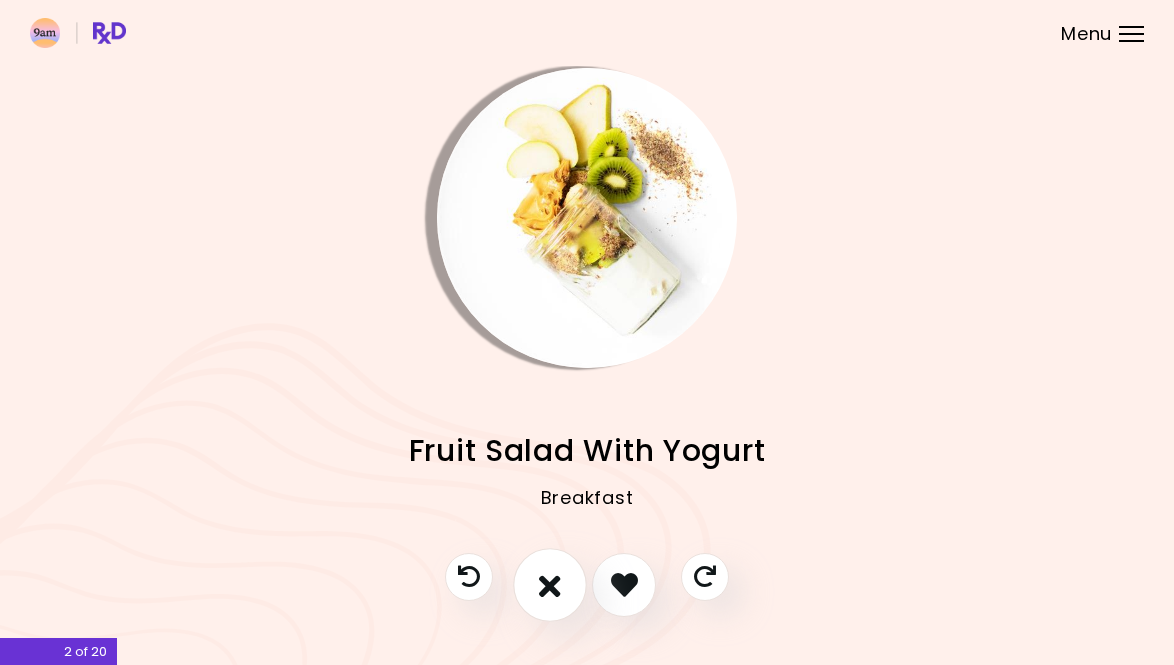 click at bounding box center [550, 584] 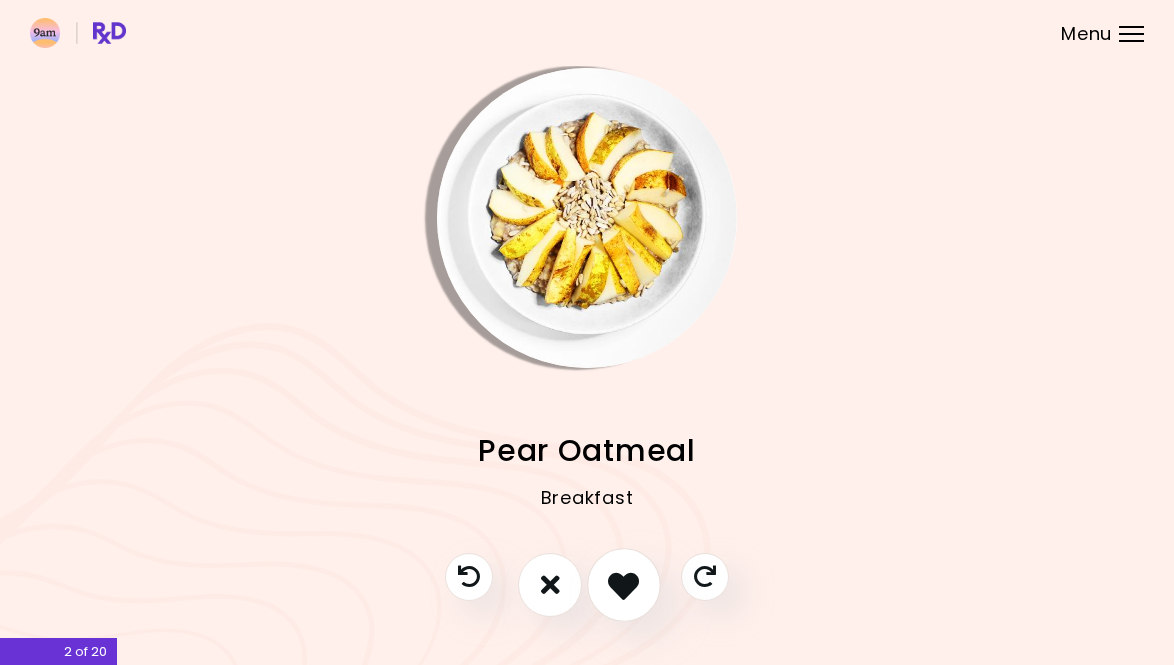click at bounding box center [623, 584] 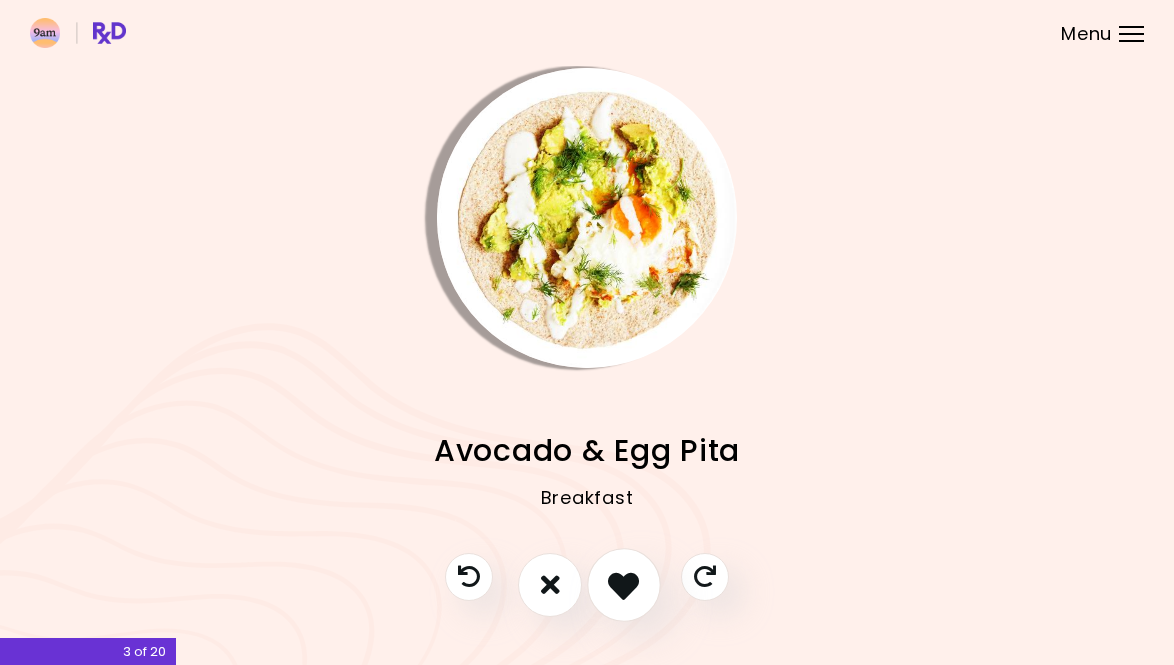 click at bounding box center (623, 584) 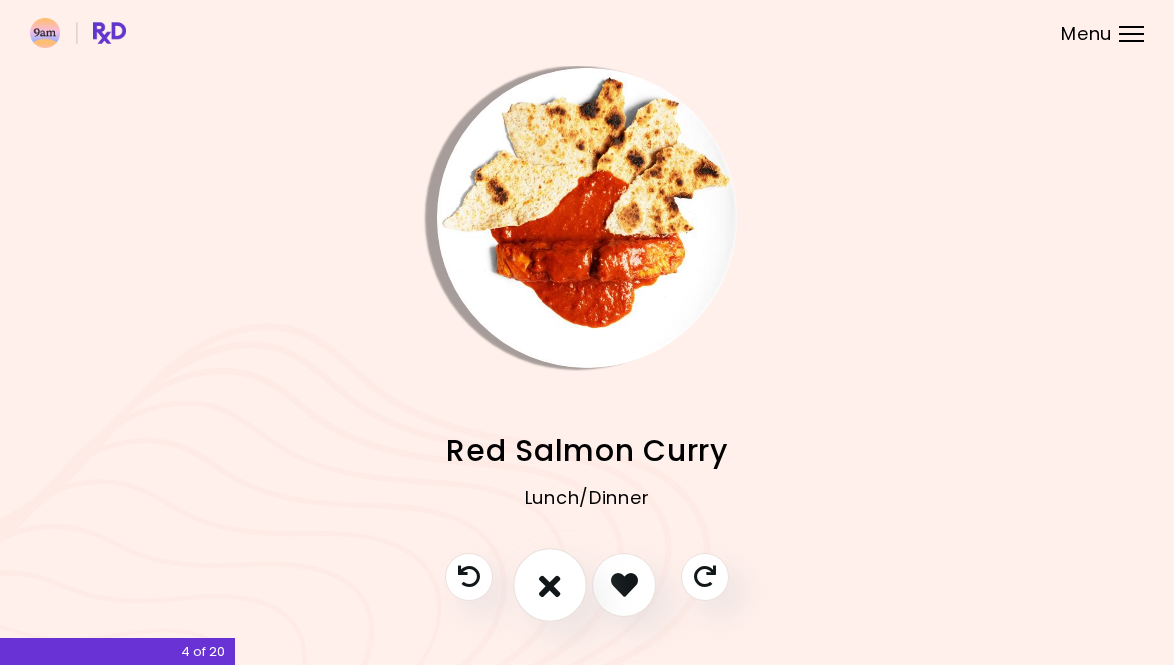 click at bounding box center [550, 584] 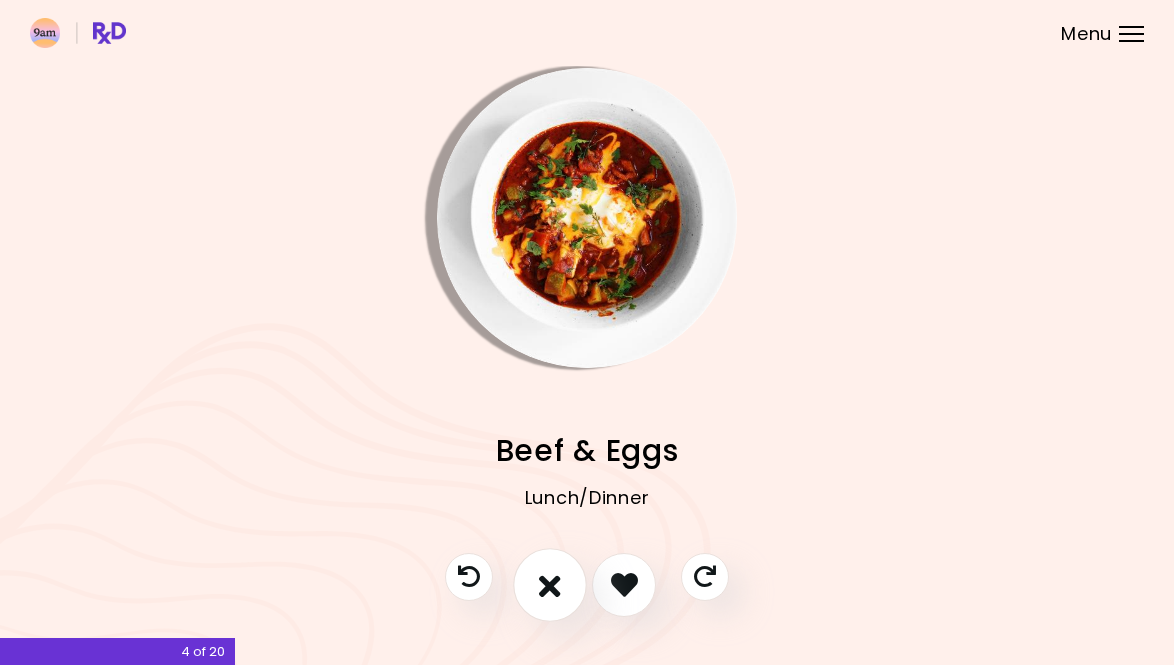 click at bounding box center [550, 584] 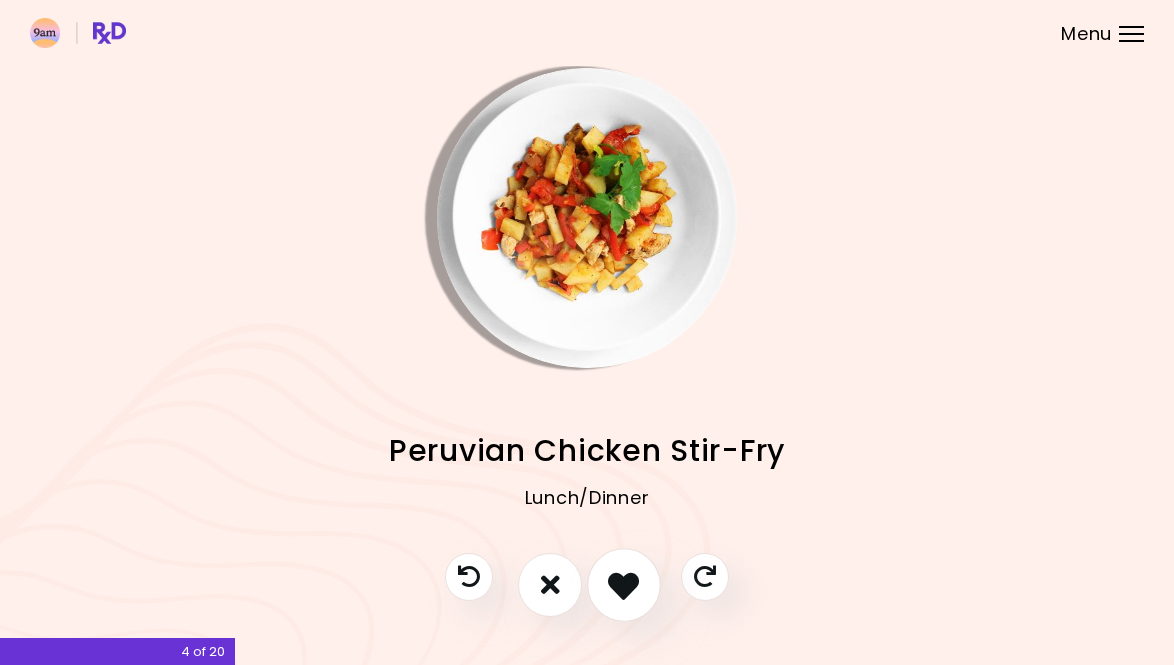 click at bounding box center (623, 584) 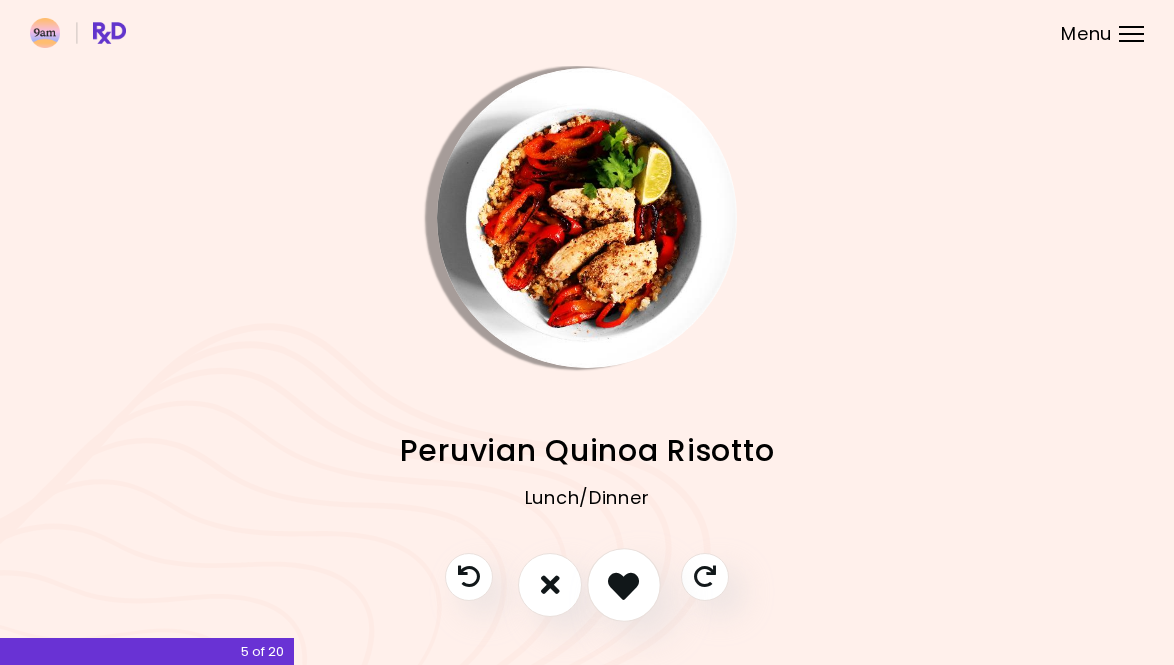 click at bounding box center [623, 584] 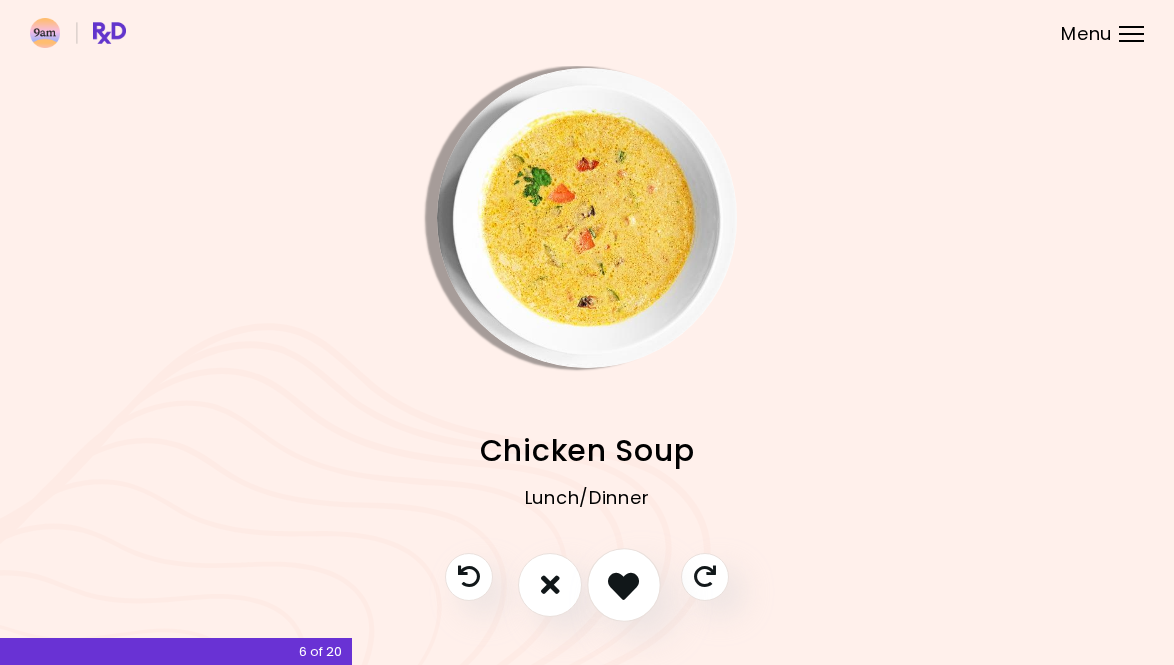 click at bounding box center [624, 585] 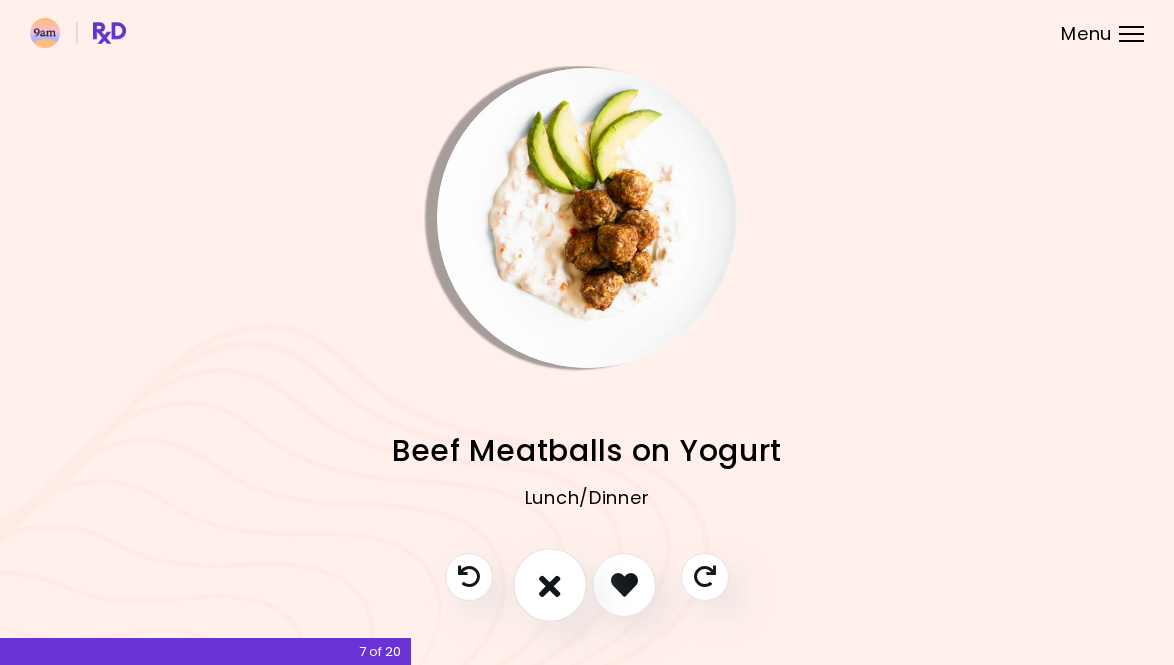click at bounding box center [550, 584] 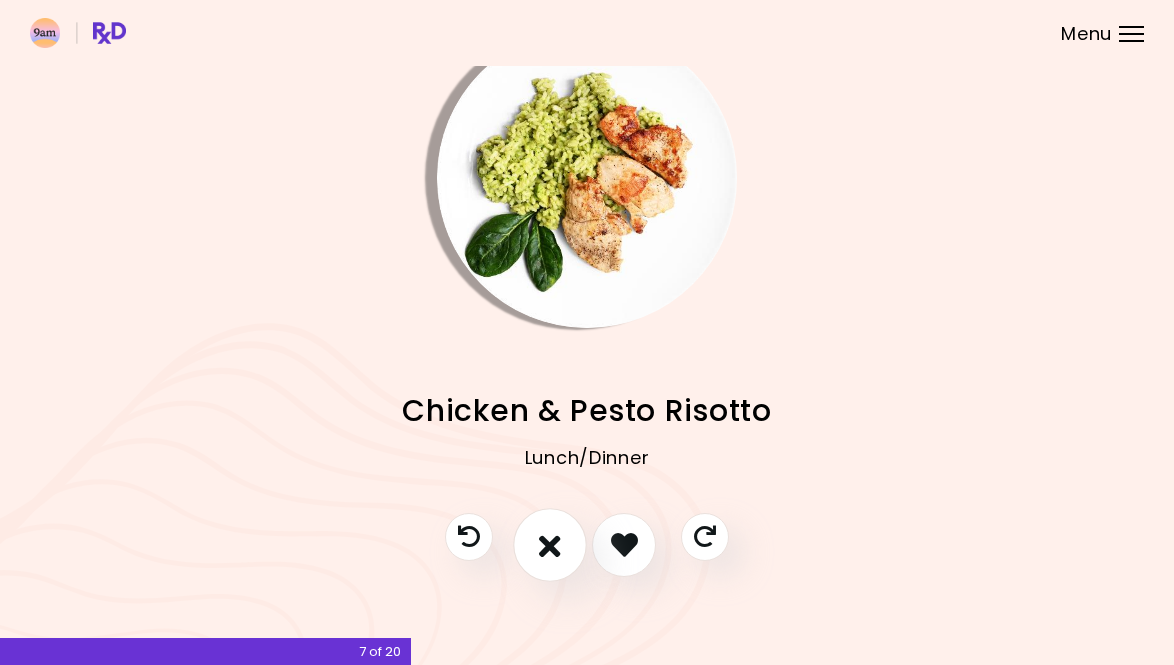 scroll, scrollTop: 39, scrollLeft: 0, axis: vertical 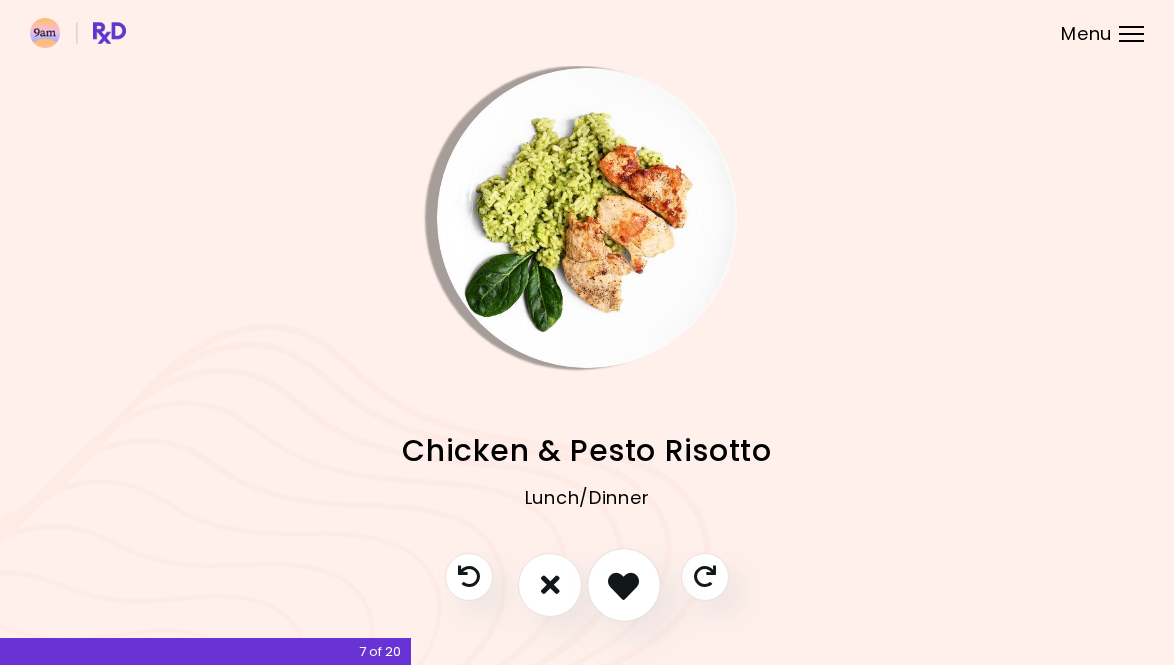 click at bounding box center [623, 584] 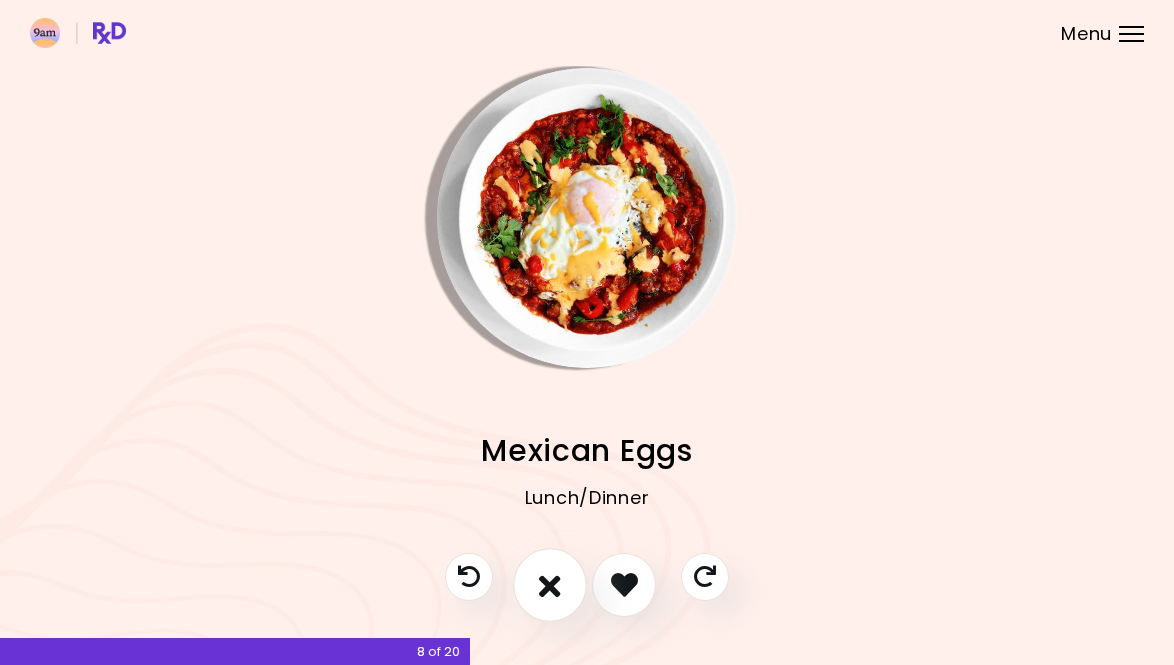 click at bounding box center [550, 584] 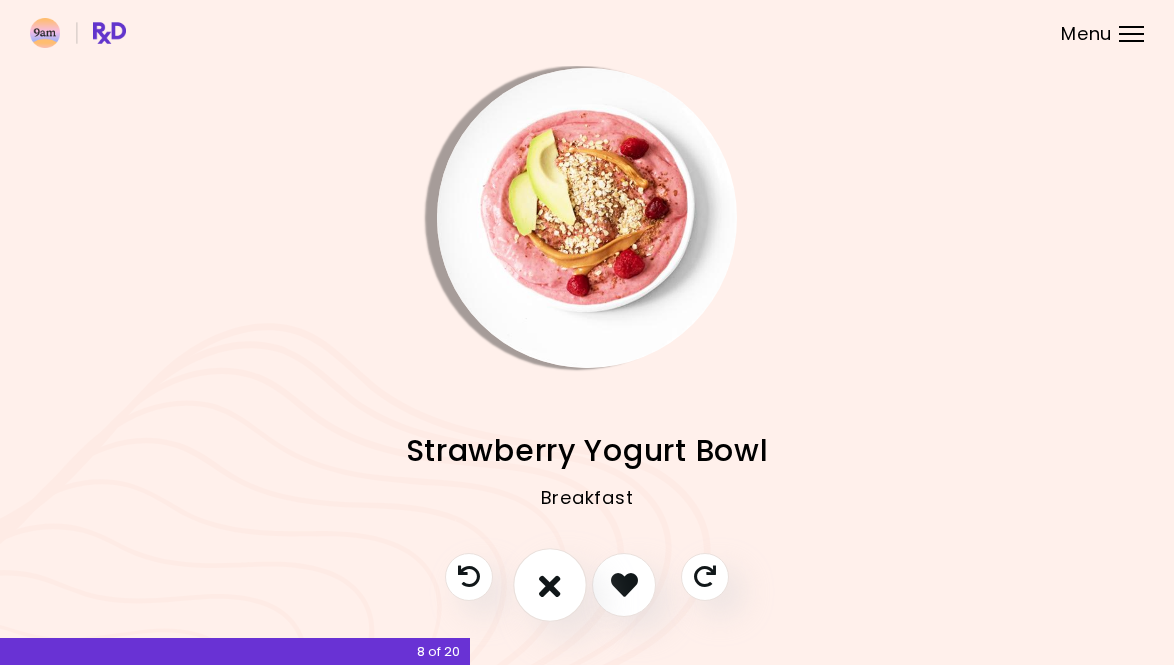 click at bounding box center [550, 584] 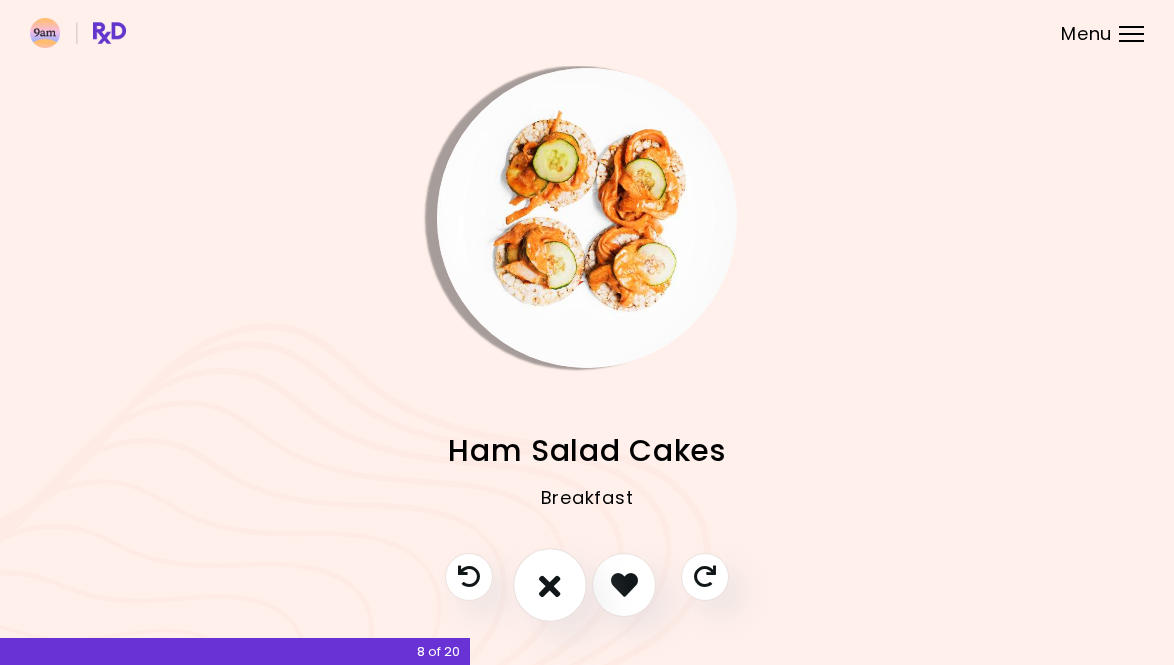 click at bounding box center [550, 584] 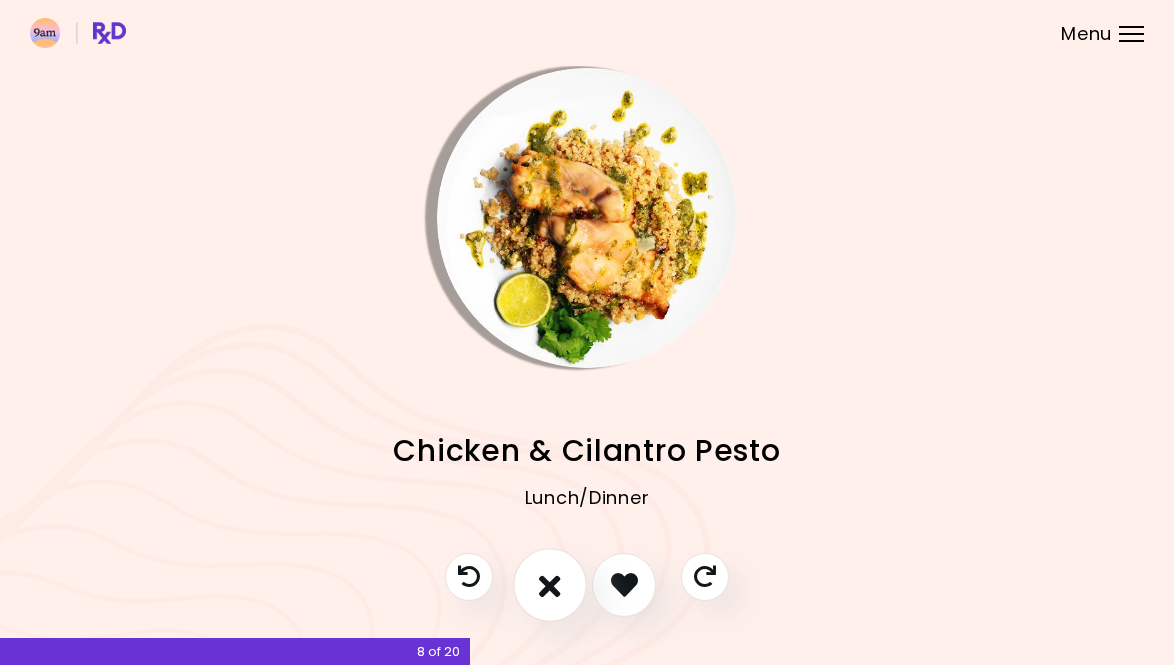 click at bounding box center [550, 584] 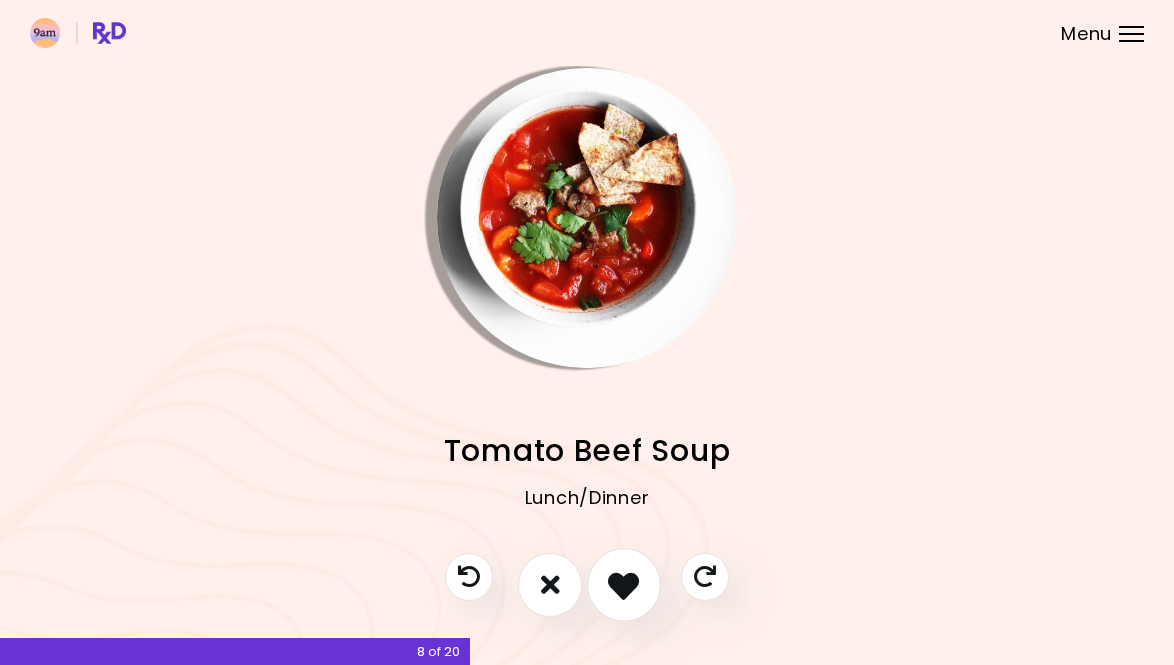 click at bounding box center [623, 584] 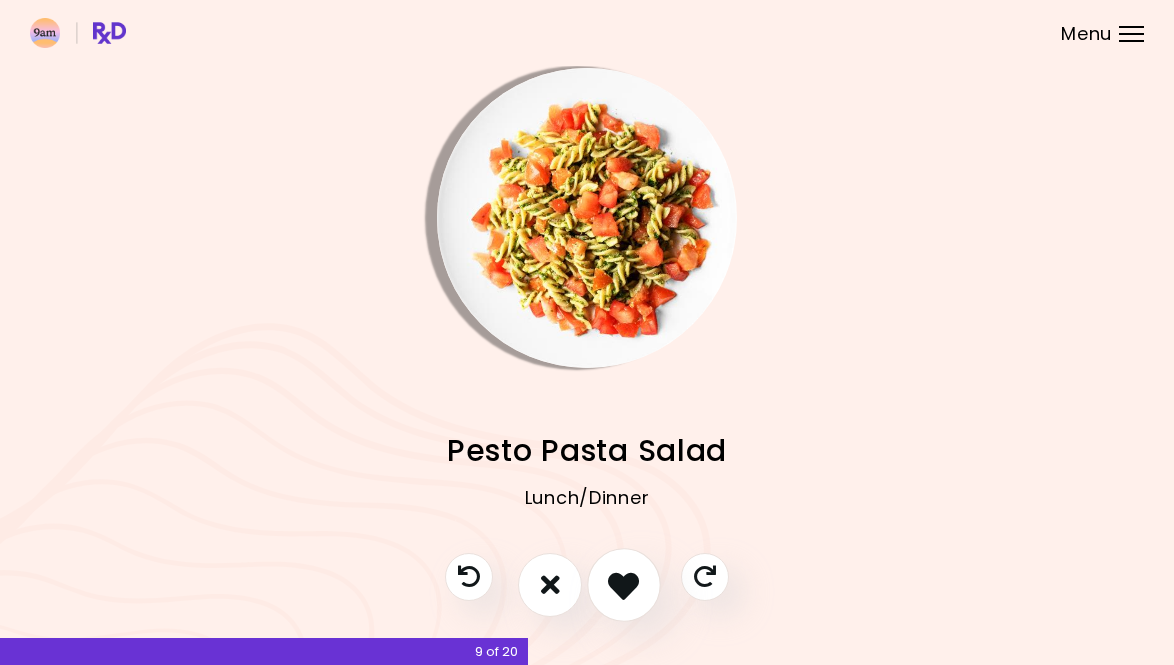 click at bounding box center [623, 584] 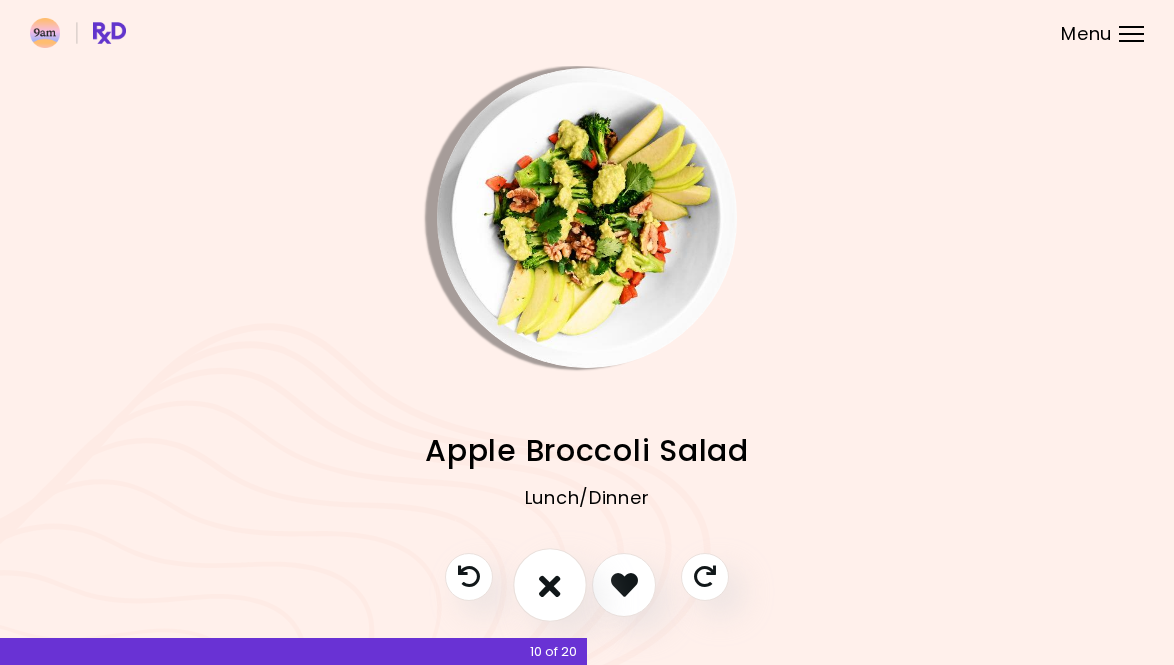 click at bounding box center [550, 584] 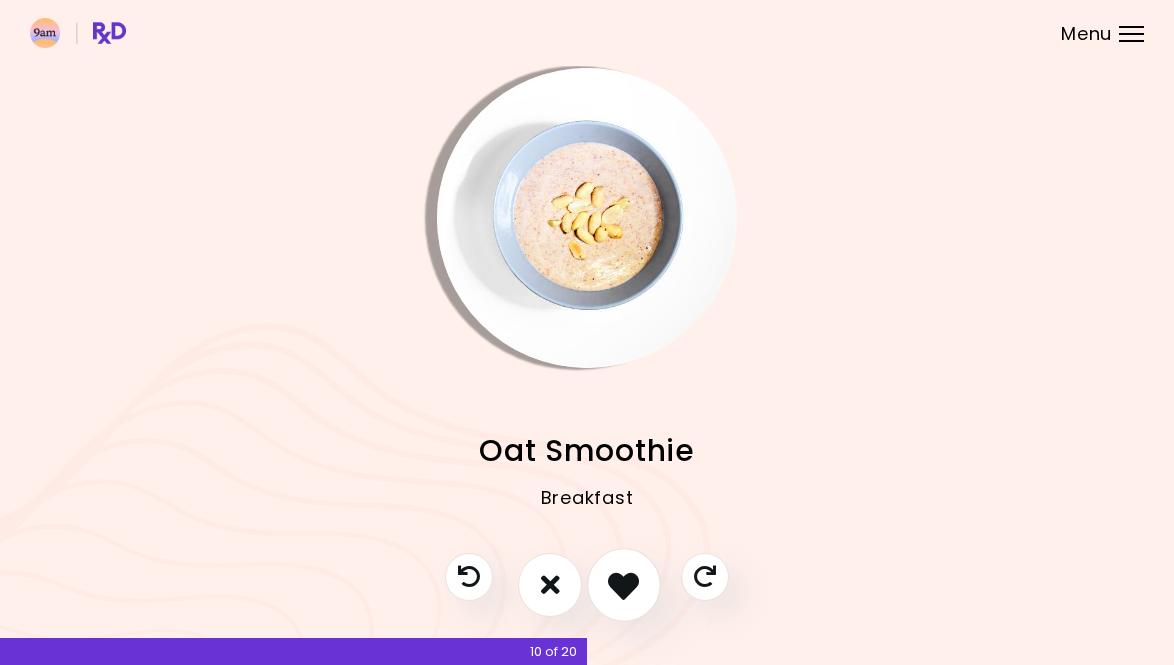 click at bounding box center [623, 584] 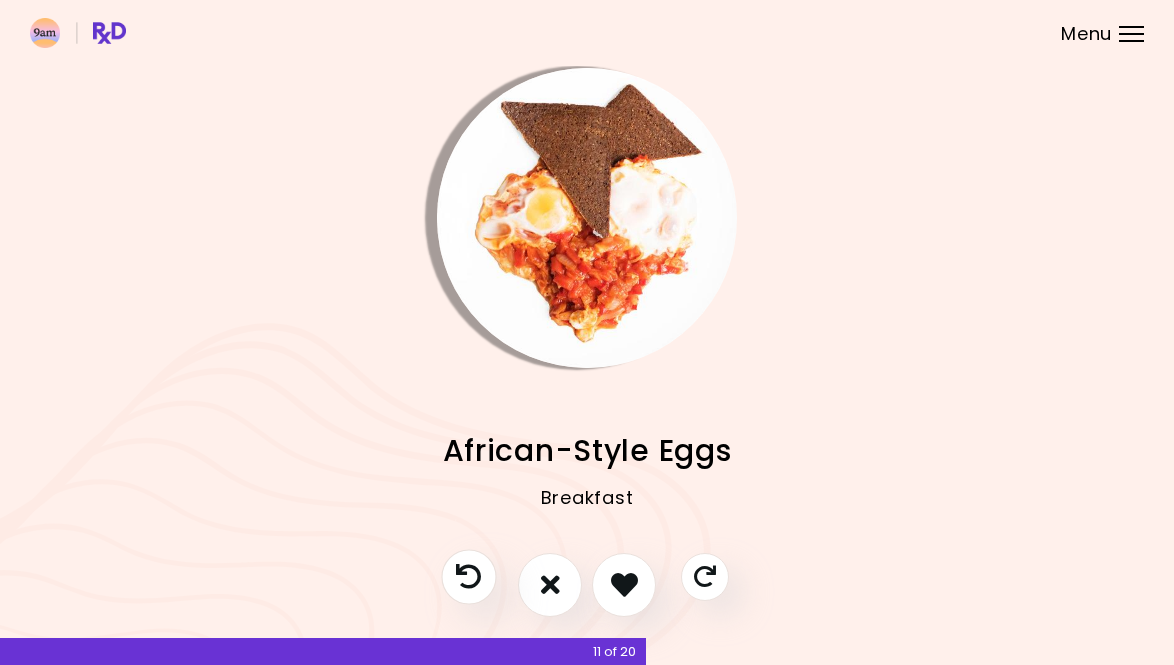 click at bounding box center [468, 576] 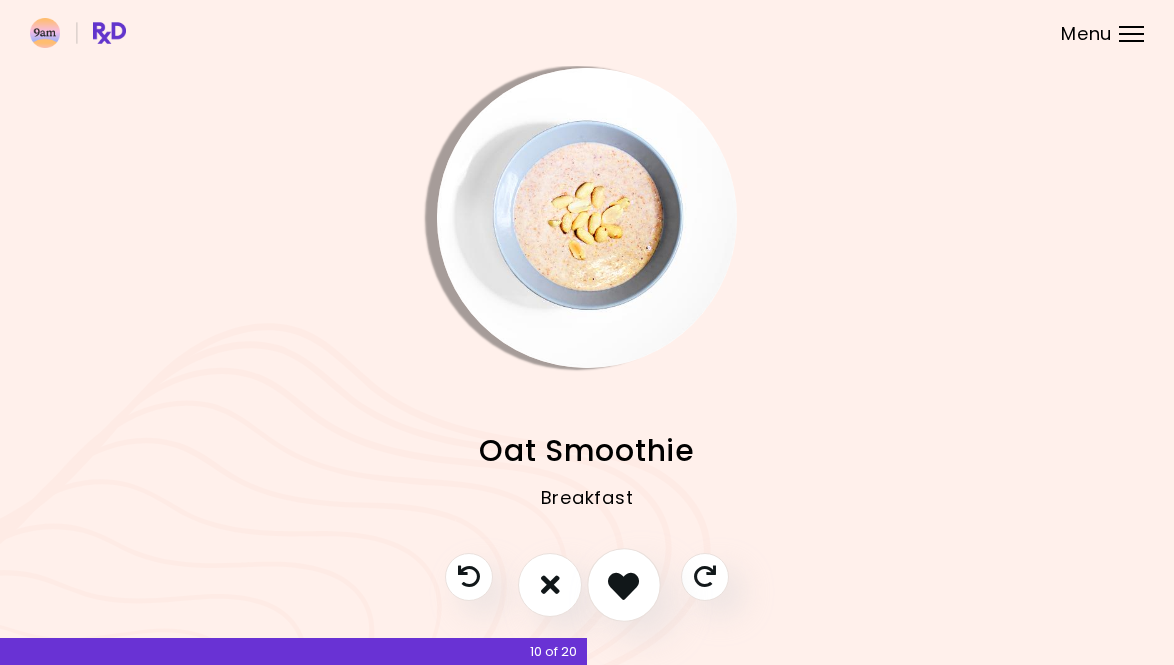 click at bounding box center (623, 584) 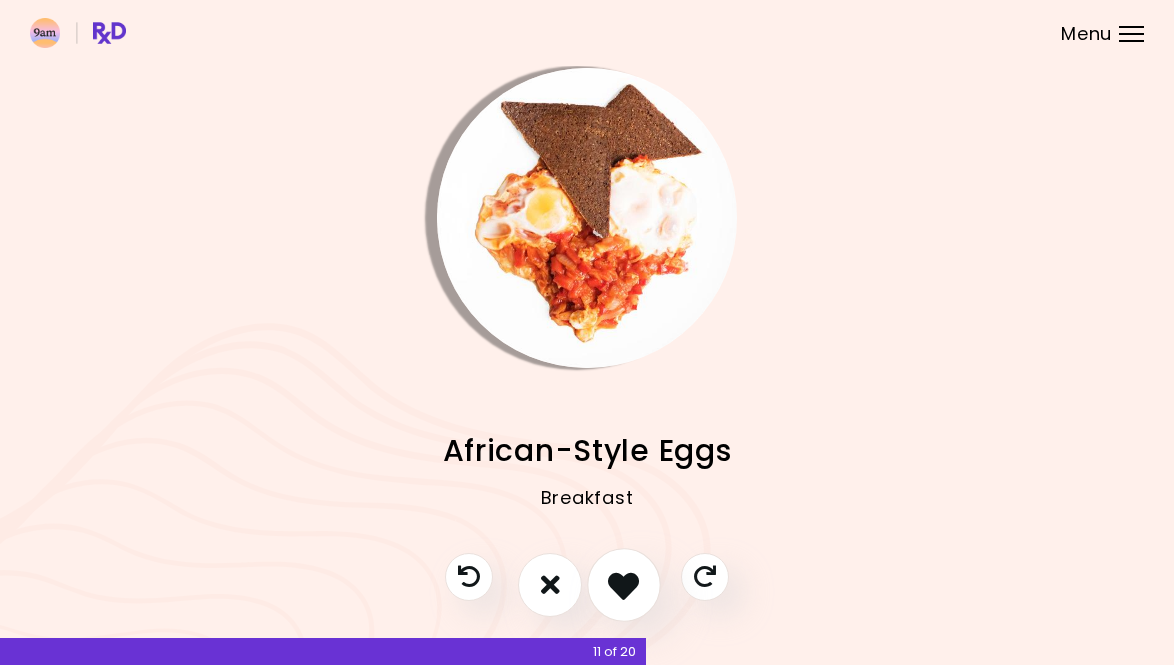 click at bounding box center (623, 584) 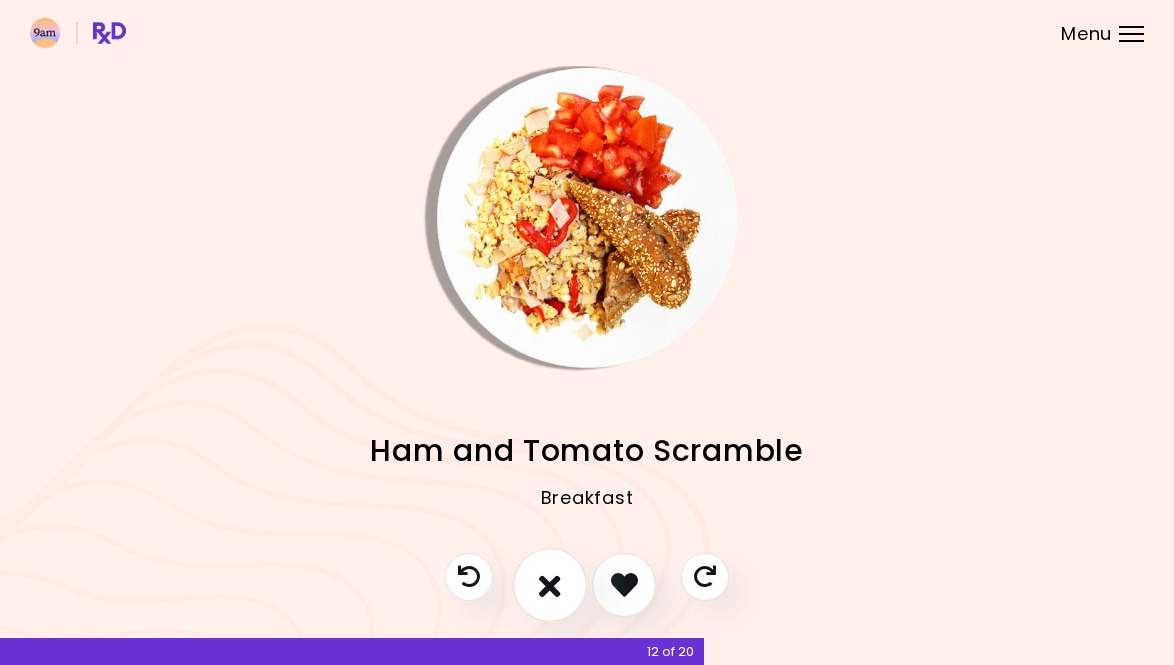 click at bounding box center (550, 584) 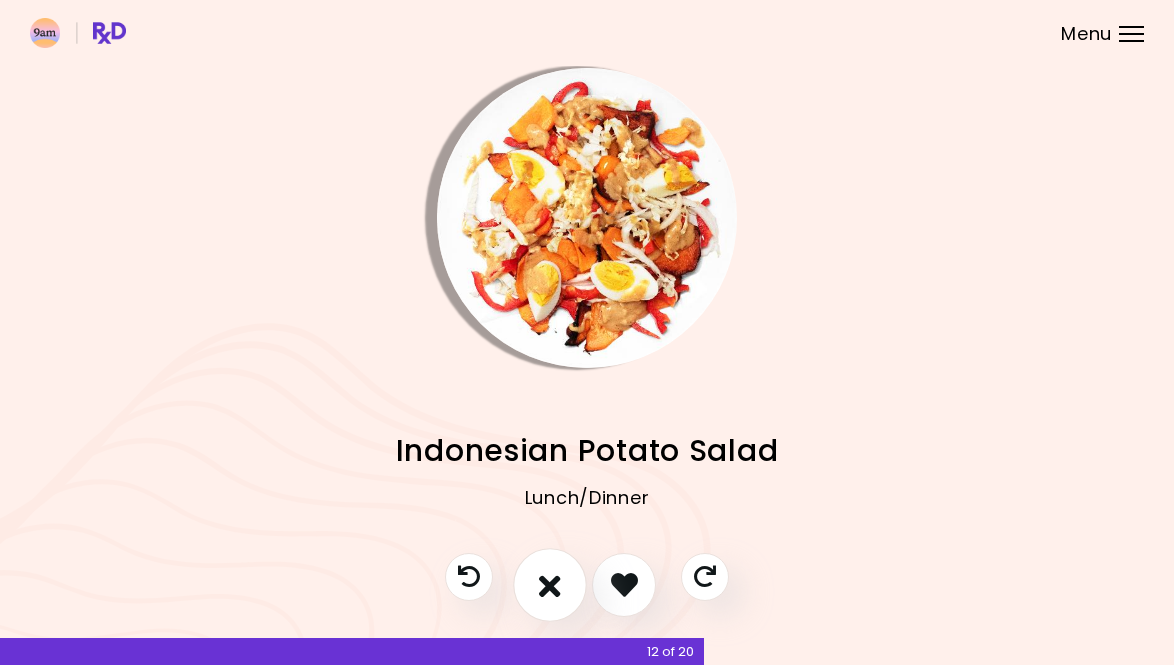 click at bounding box center [550, 584] 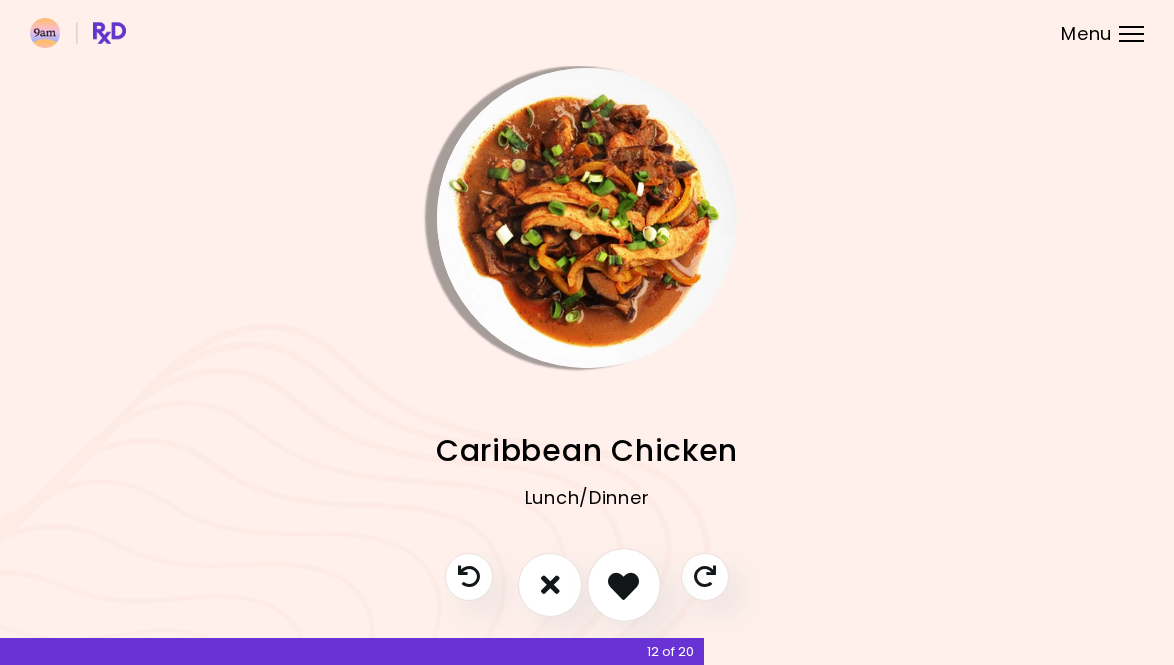 click at bounding box center (623, 584) 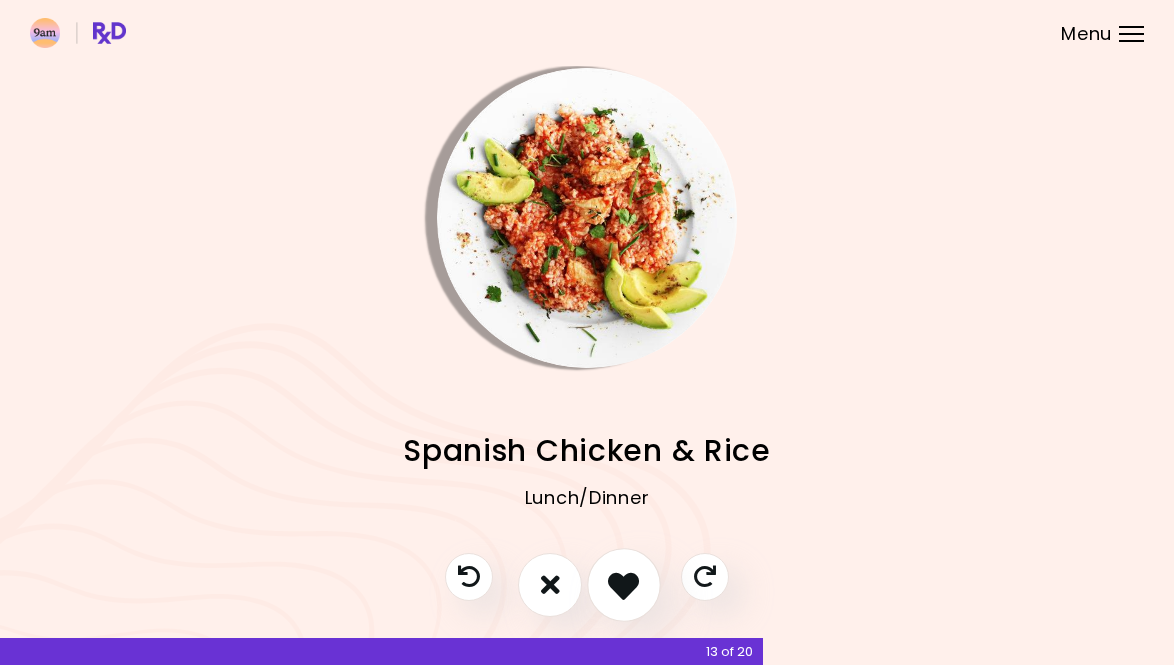 click at bounding box center (623, 584) 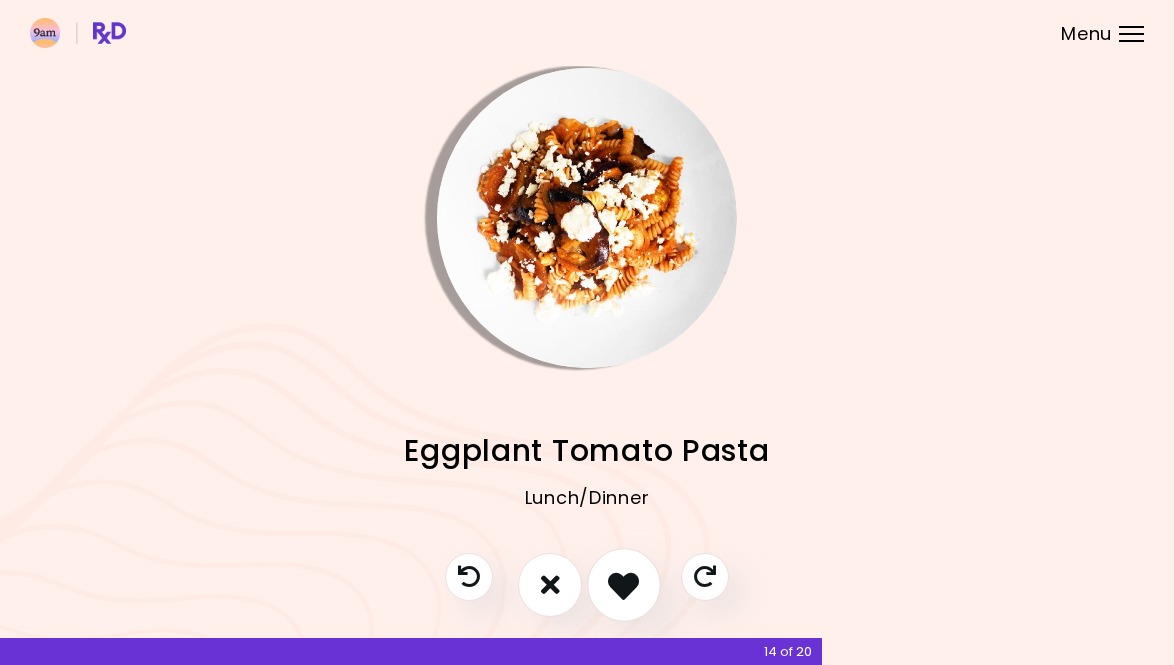 click at bounding box center (623, 584) 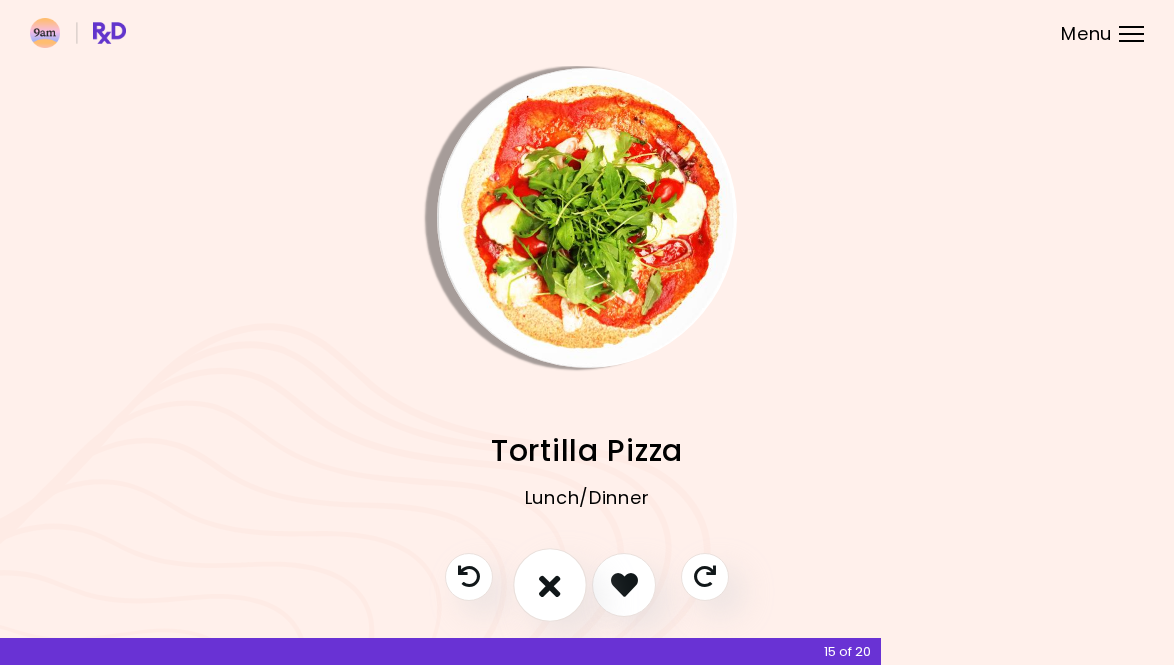 click at bounding box center (550, 584) 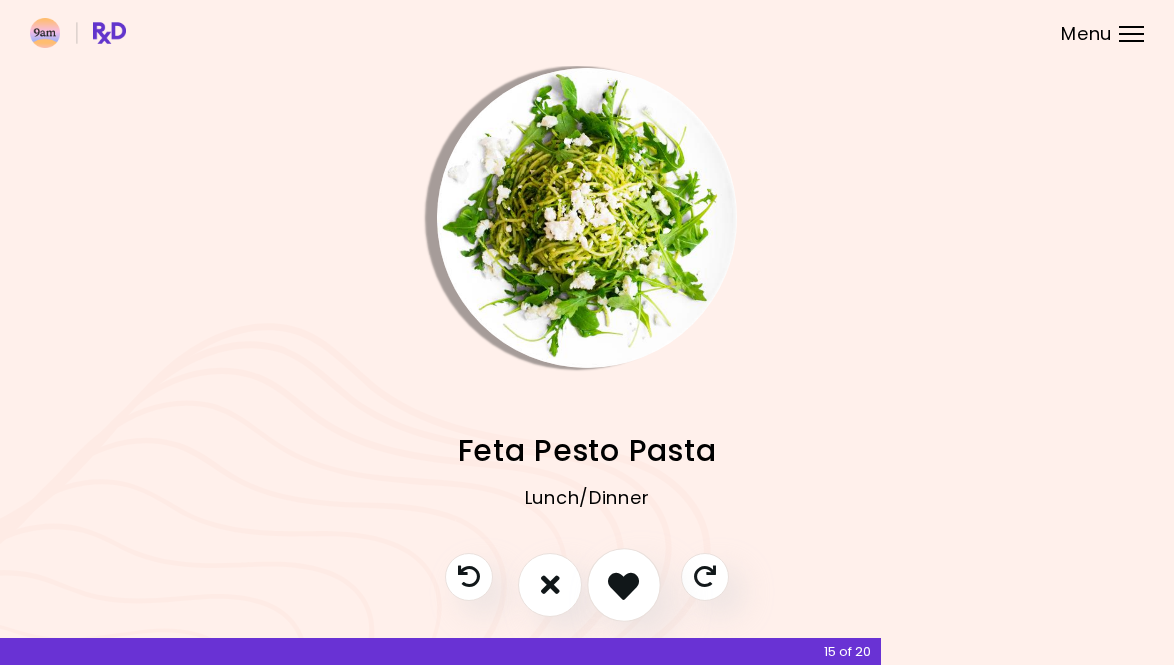 click at bounding box center [623, 584] 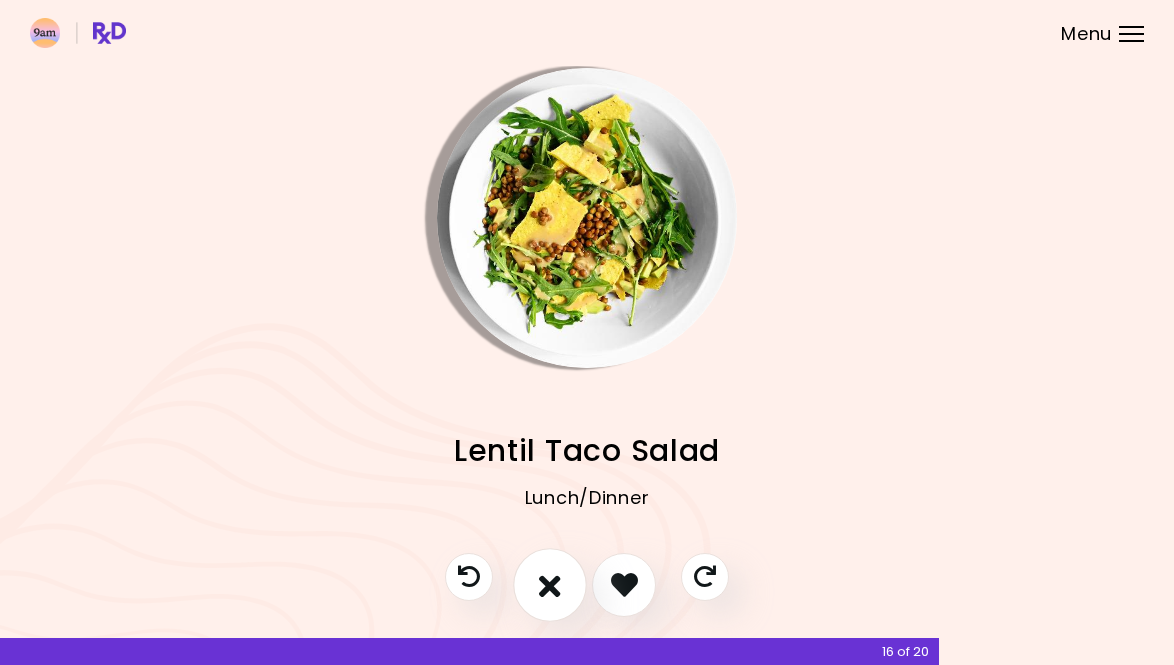 click at bounding box center [550, 584] 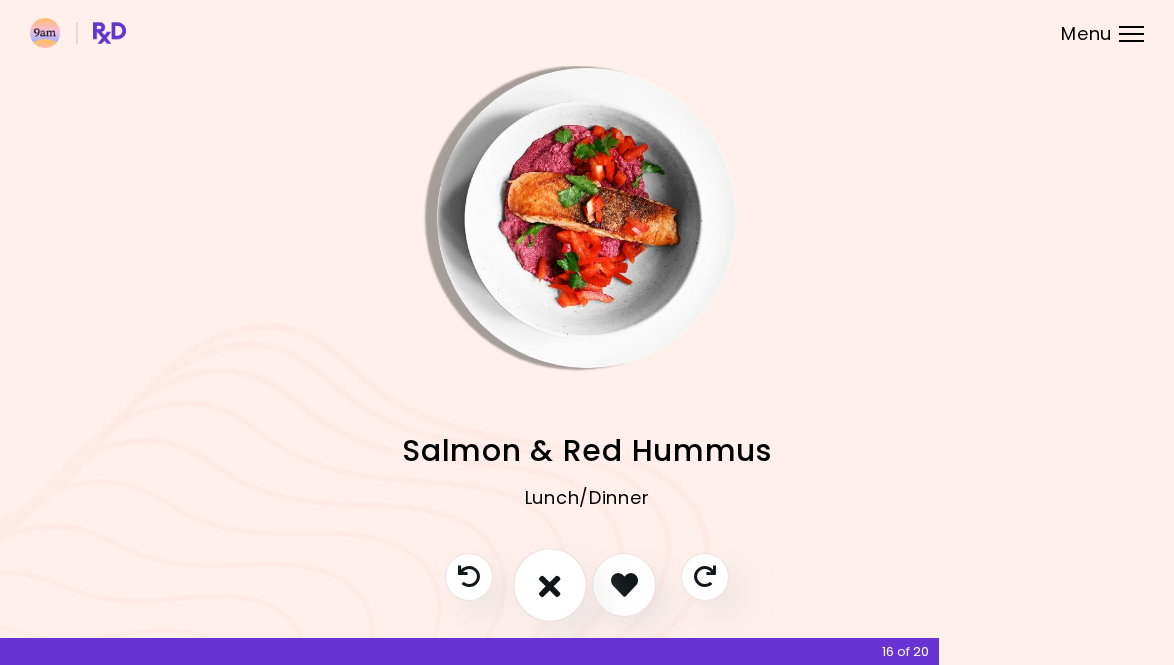 click at bounding box center (550, 584) 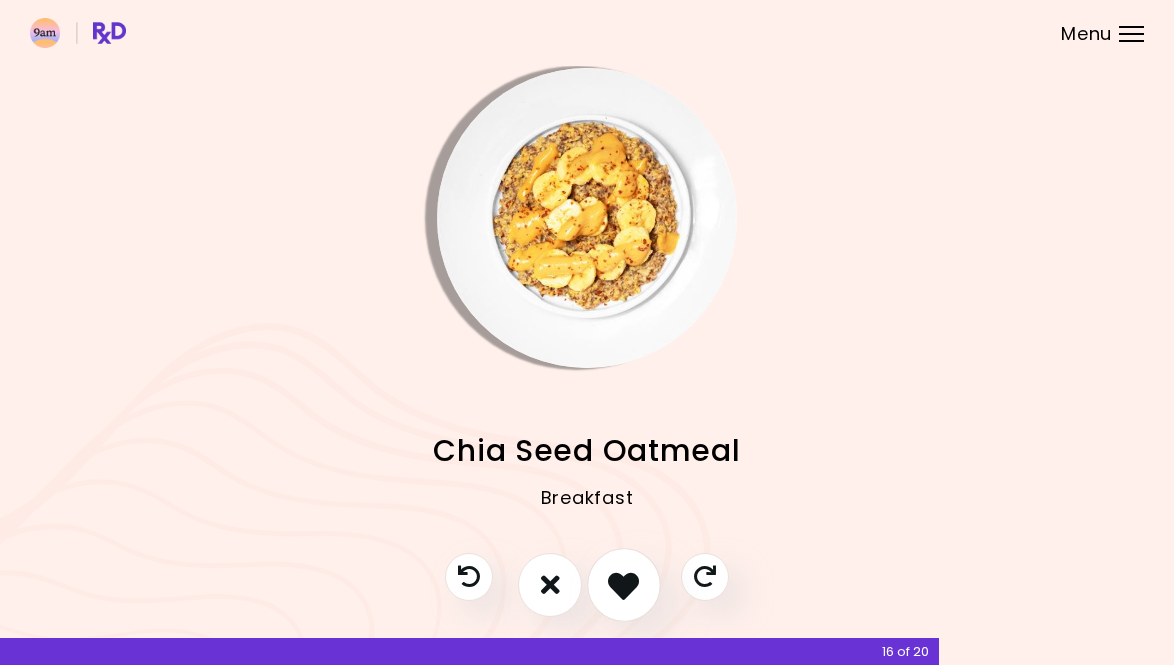 click at bounding box center [623, 584] 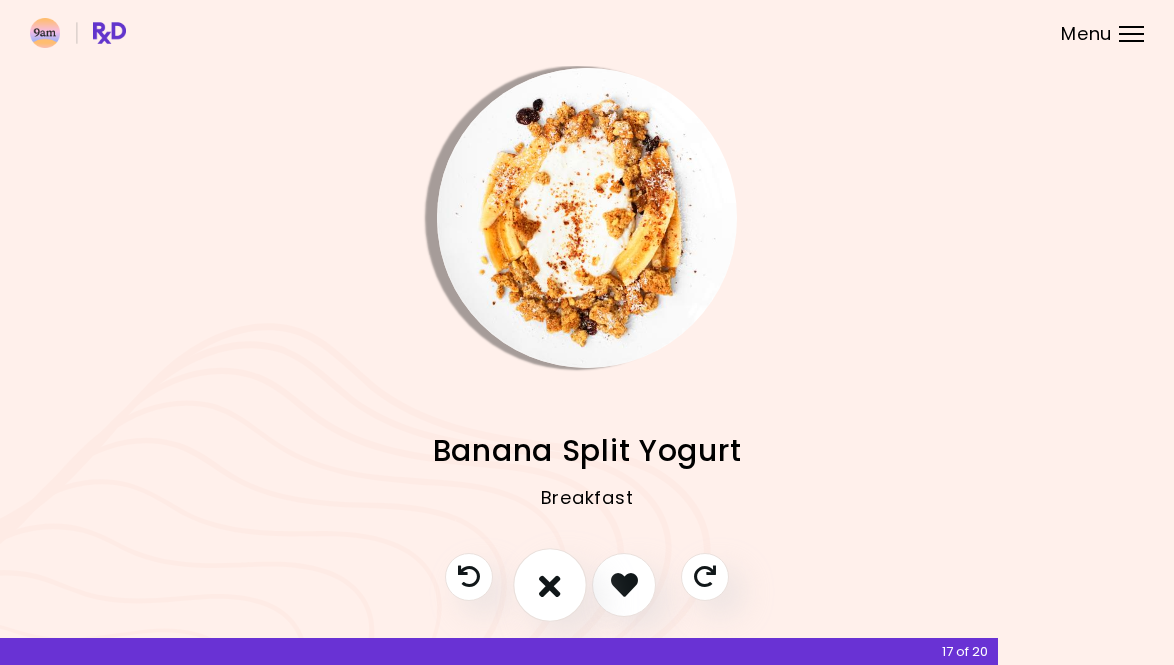 click at bounding box center [550, 584] 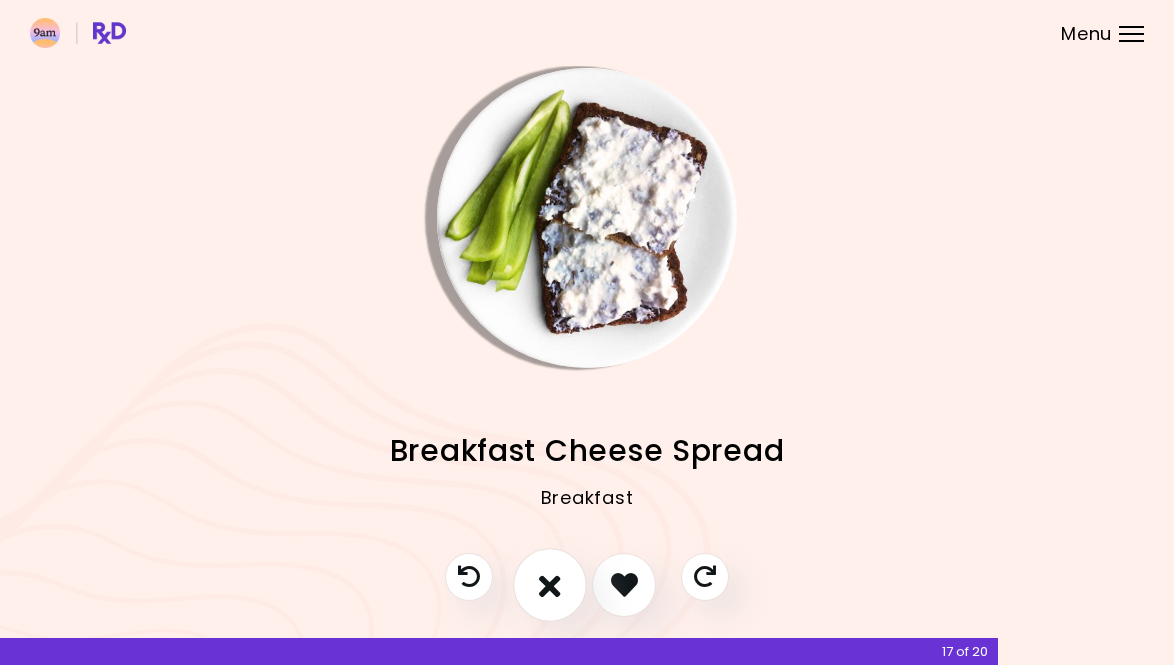 click at bounding box center (550, 584) 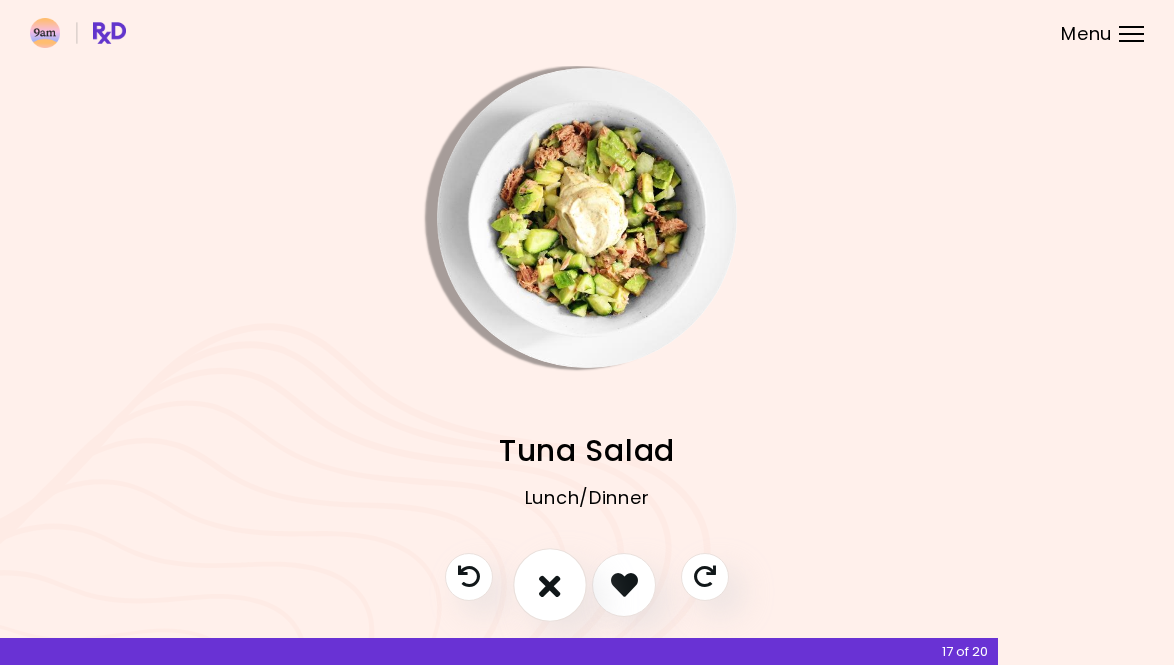 click at bounding box center [550, 584] 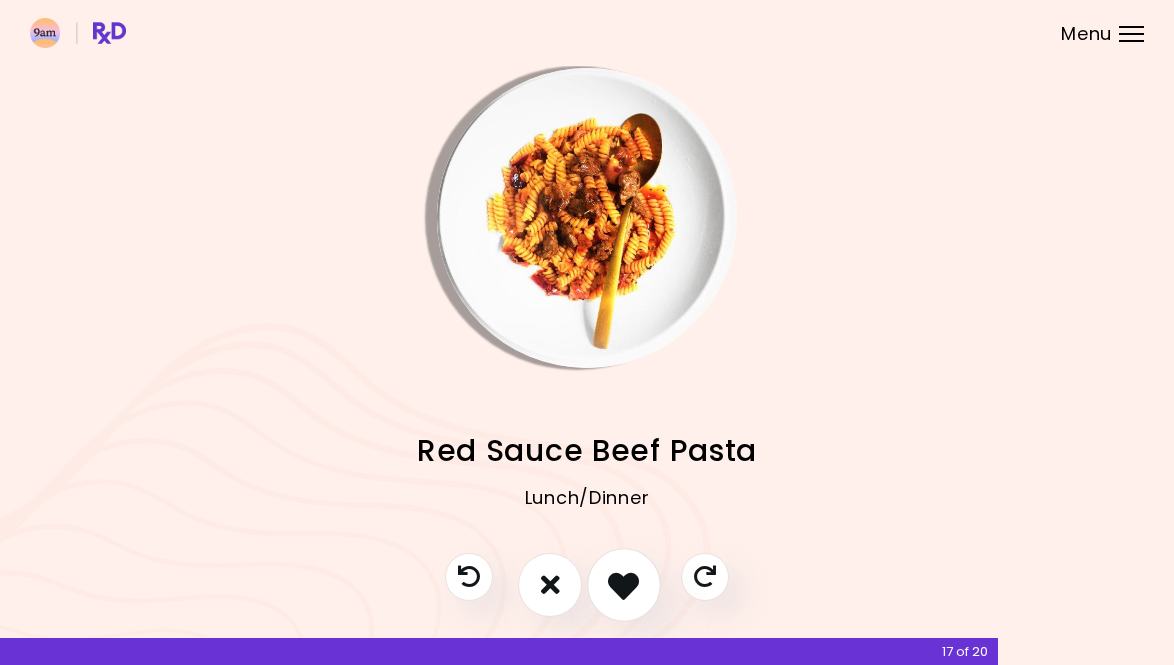 click at bounding box center [623, 584] 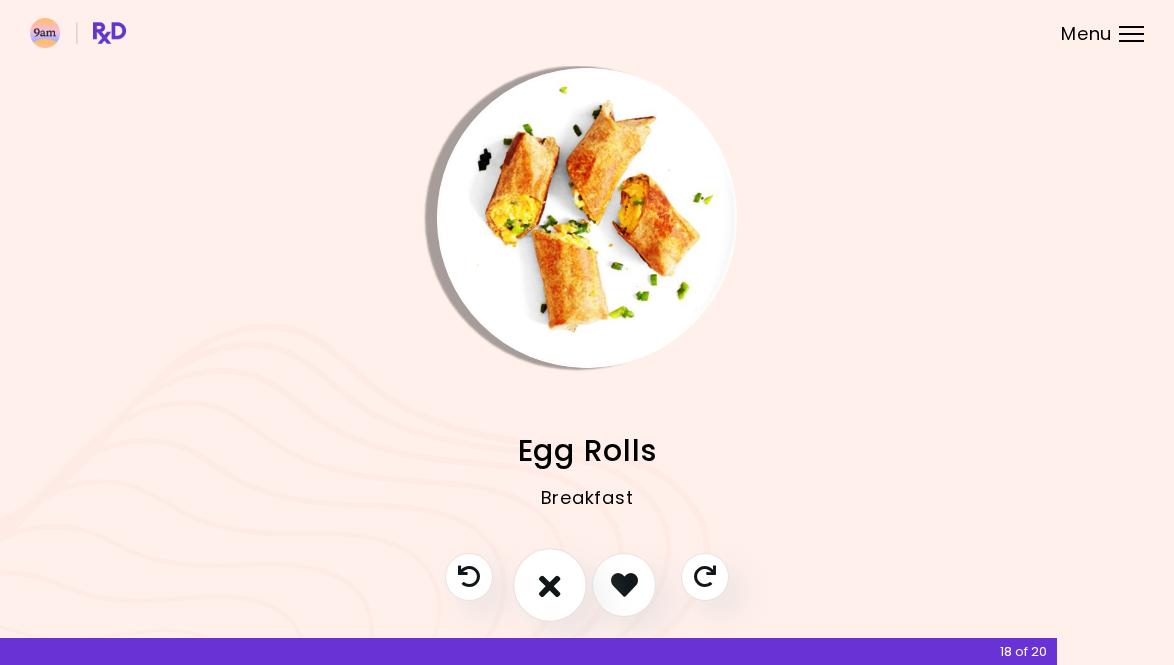 click at bounding box center [550, 584] 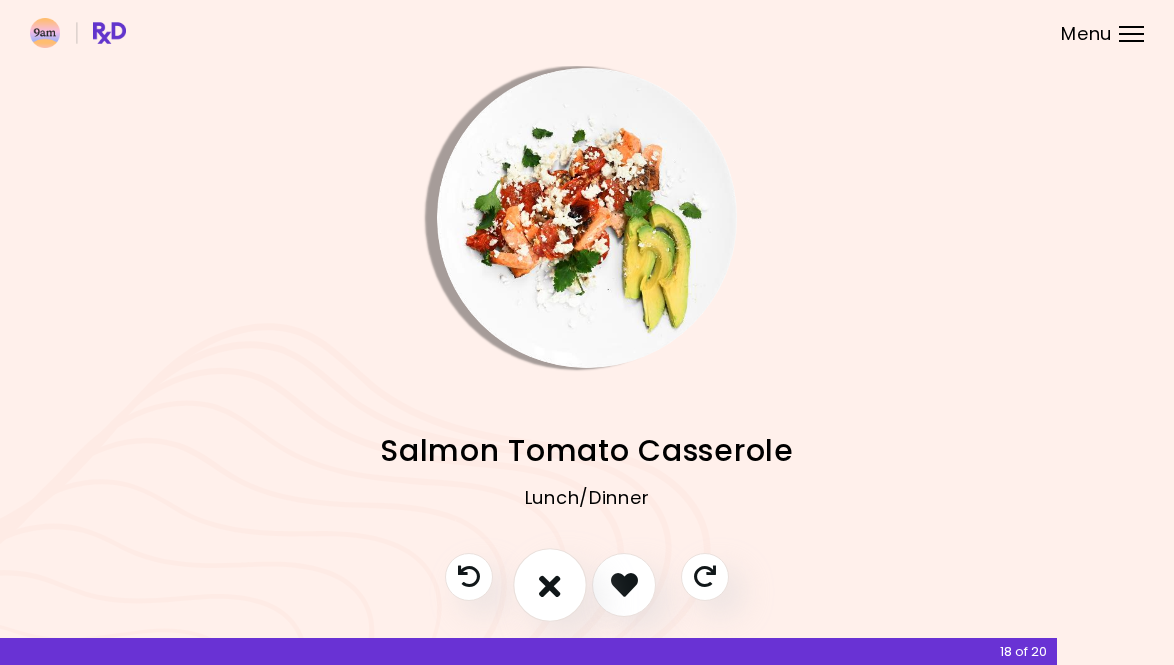click at bounding box center [550, 584] 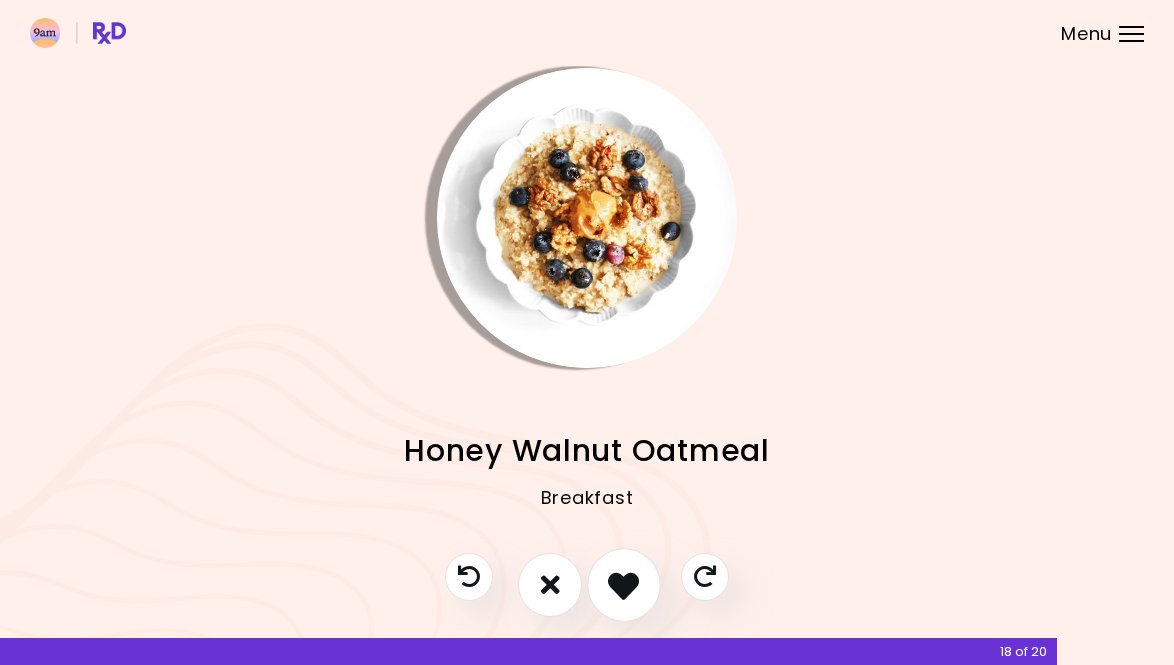 click at bounding box center [623, 584] 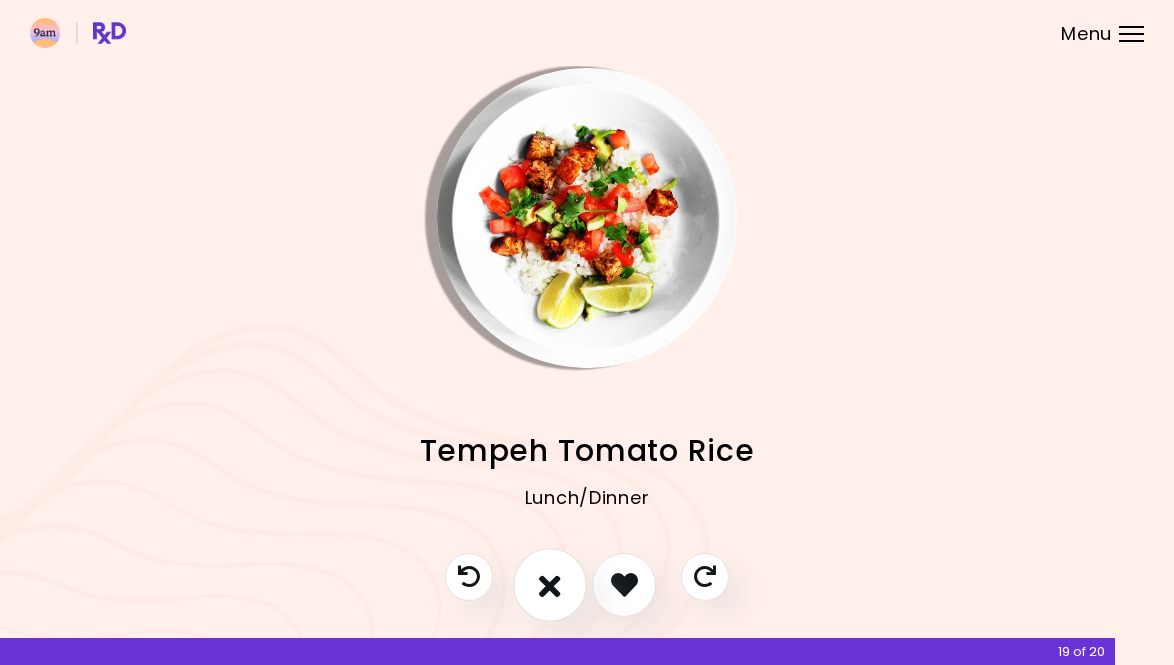 click at bounding box center (550, 584) 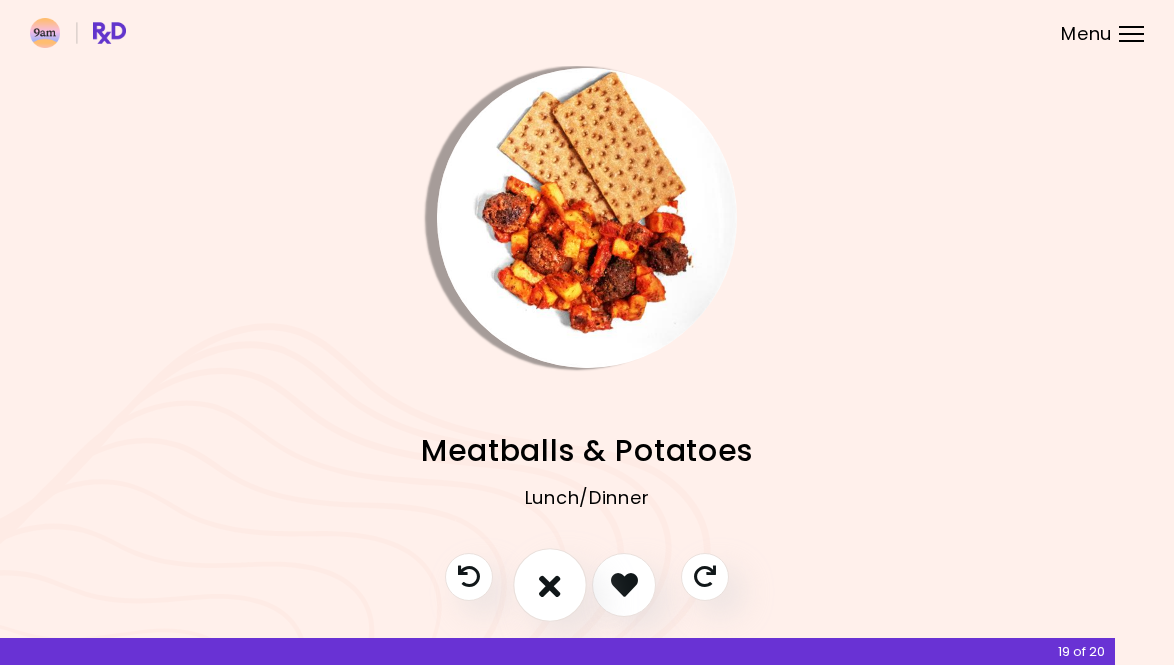 click at bounding box center (550, 584) 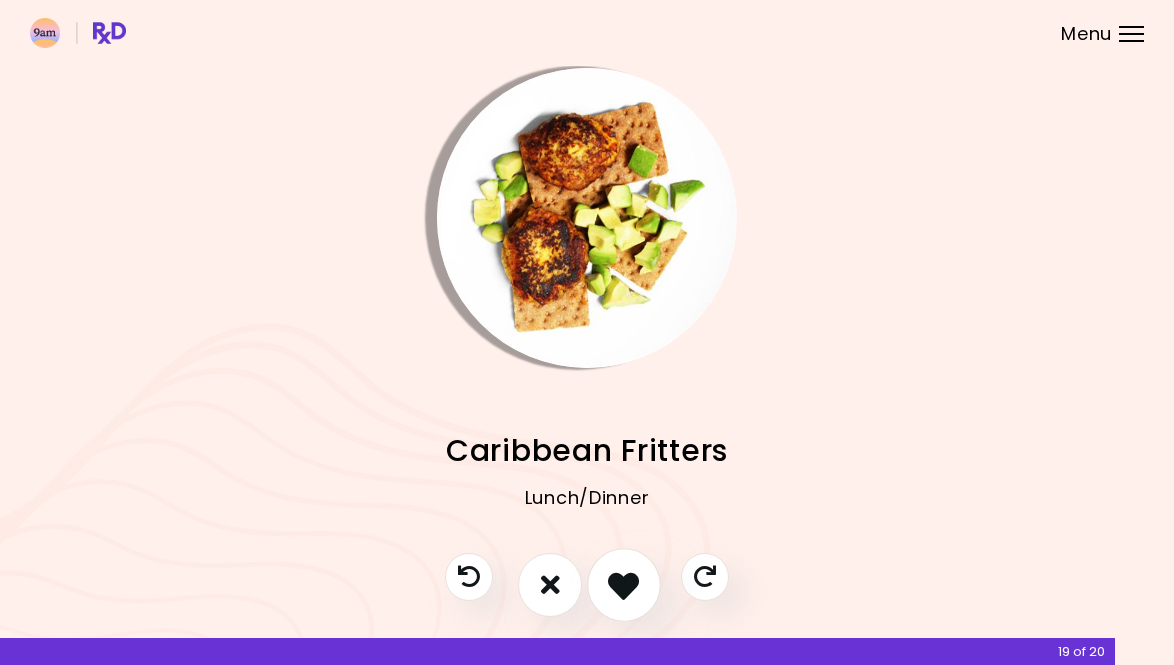 click at bounding box center (623, 584) 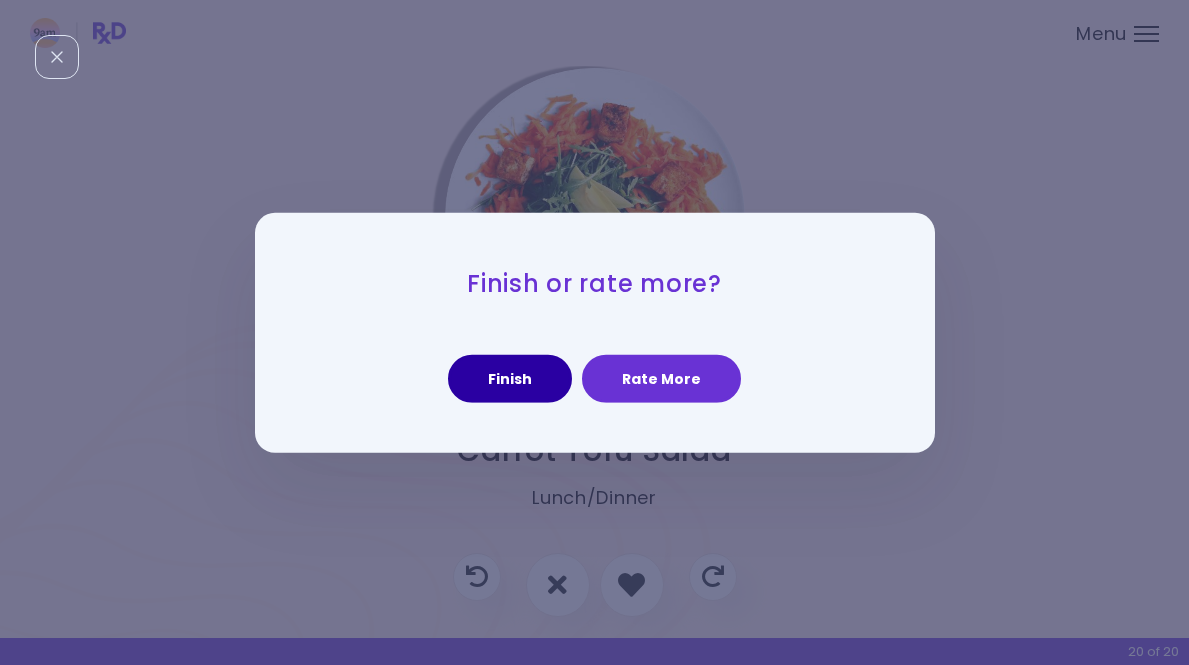 click on "Finish" at bounding box center [510, 379] 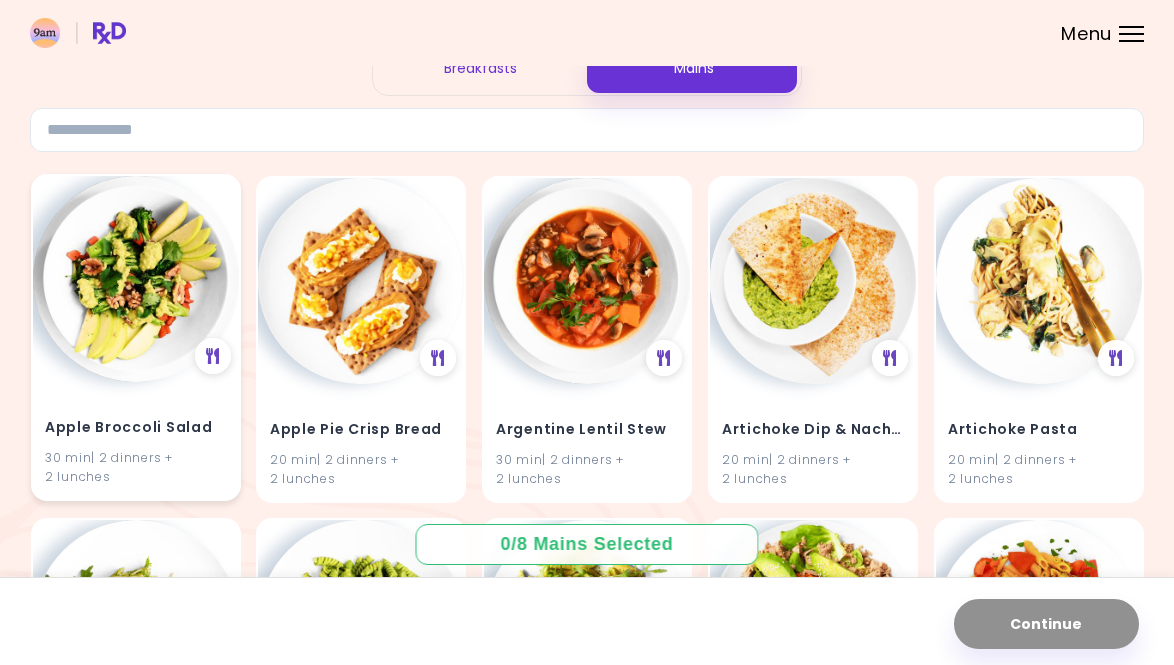 scroll, scrollTop: 101, scrollLeft: 0, axis: vertical 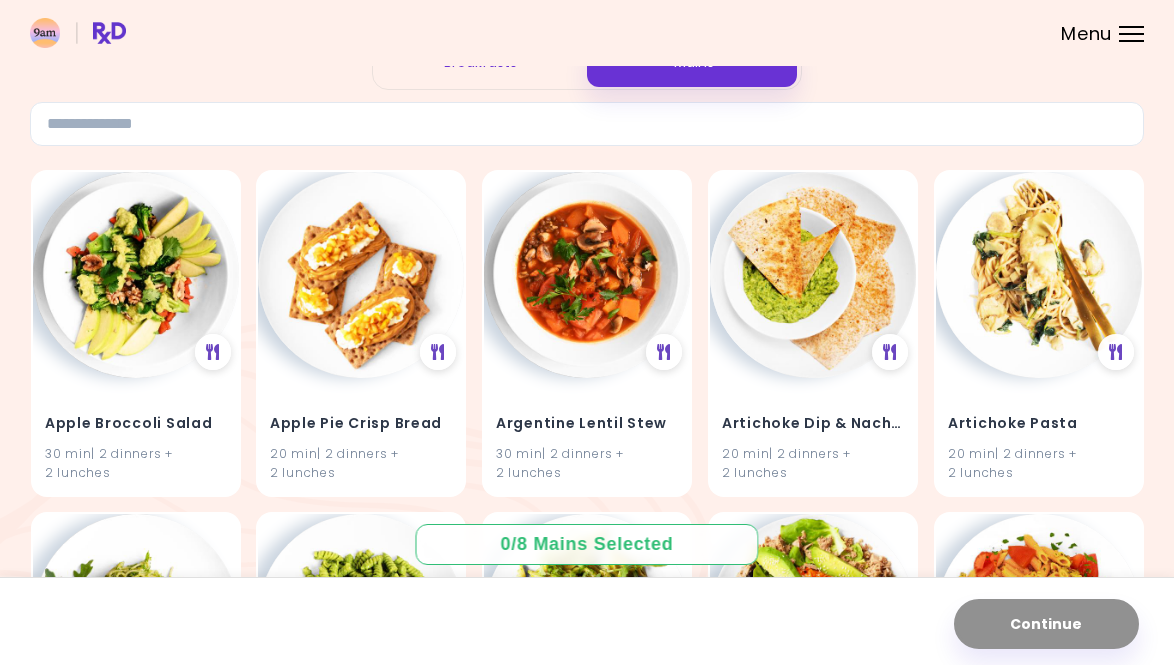 click at bounding box center (1131, 34) 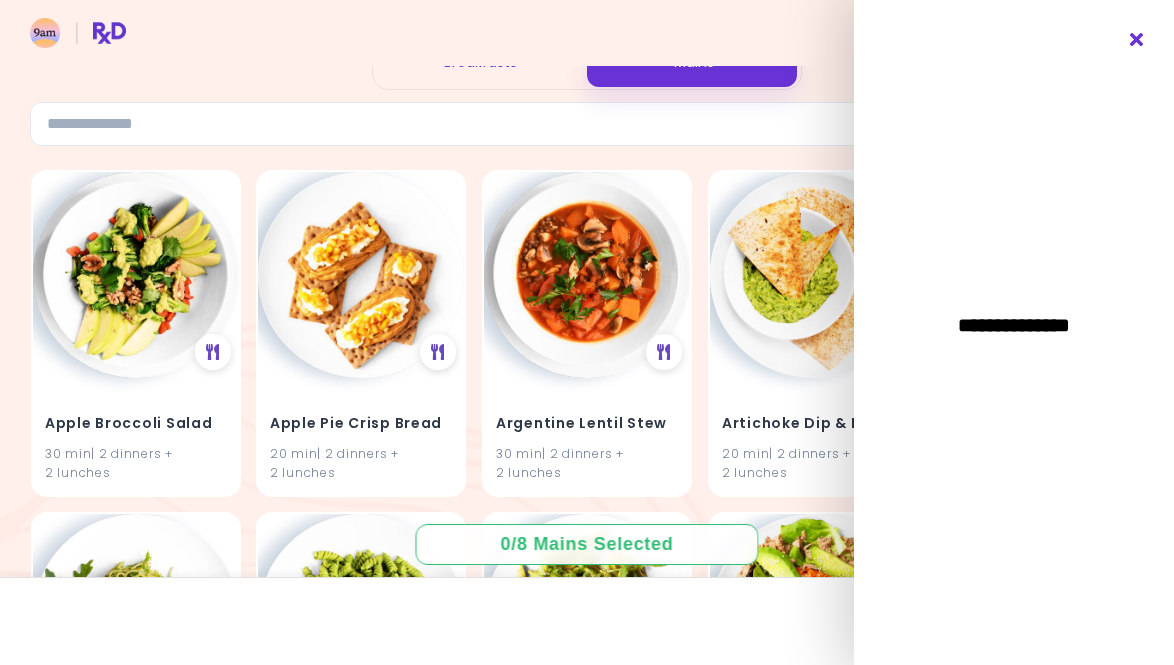 click at bounding box center [1137, 40] 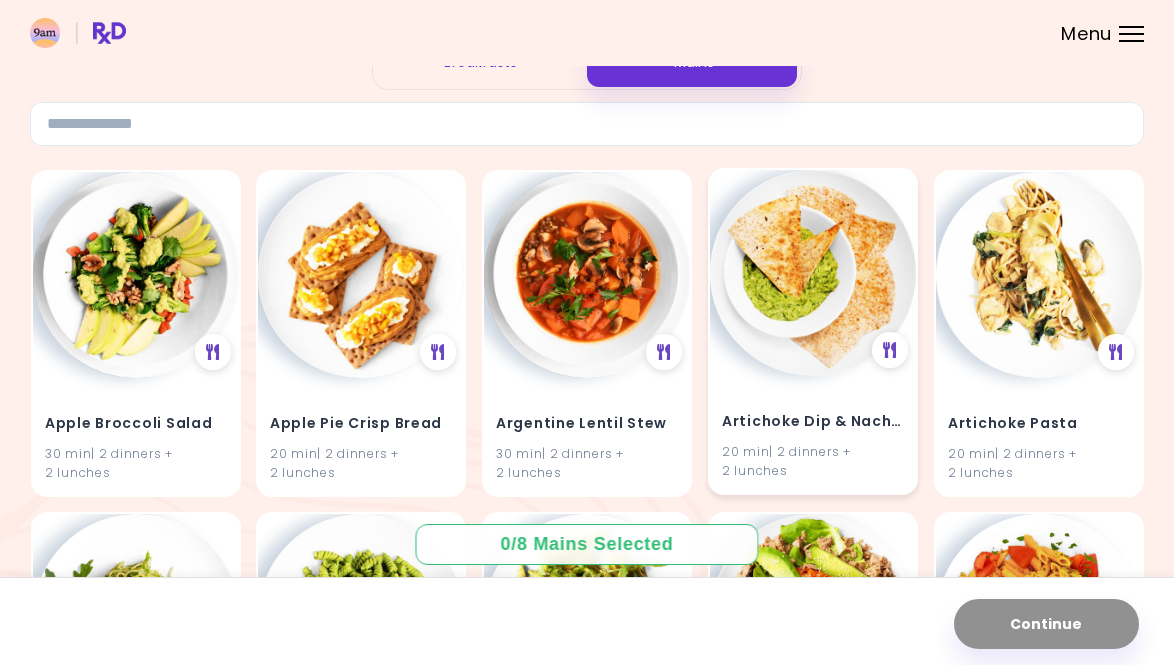 click at bounding box center (813, 273) 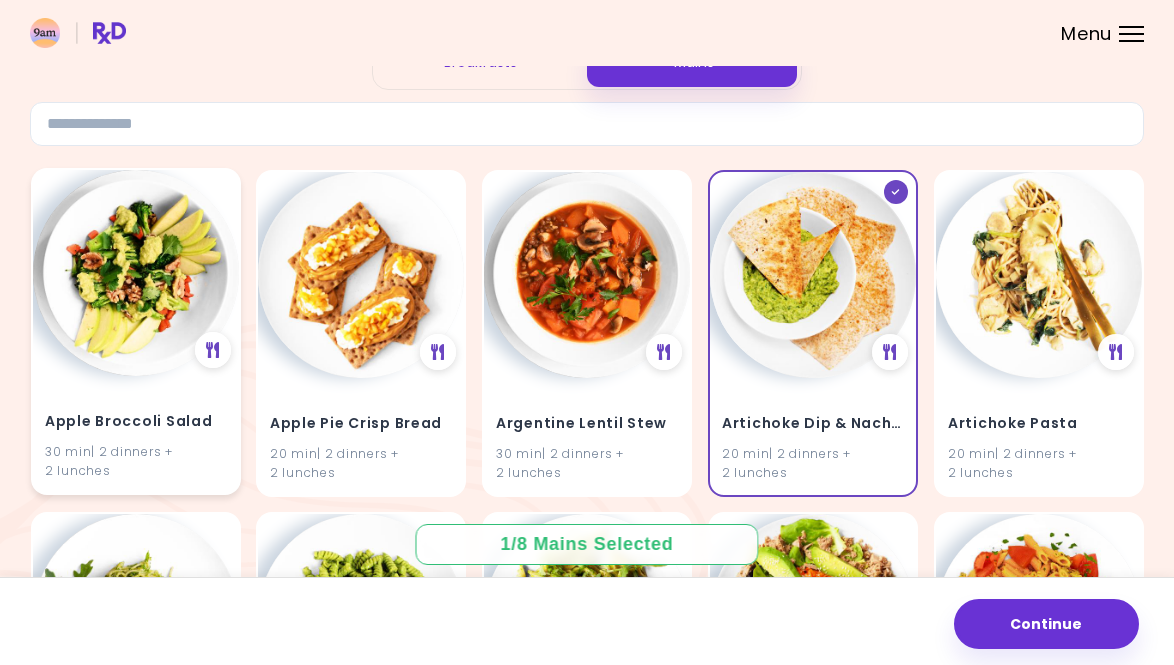 click at bounding box center [136, 273] 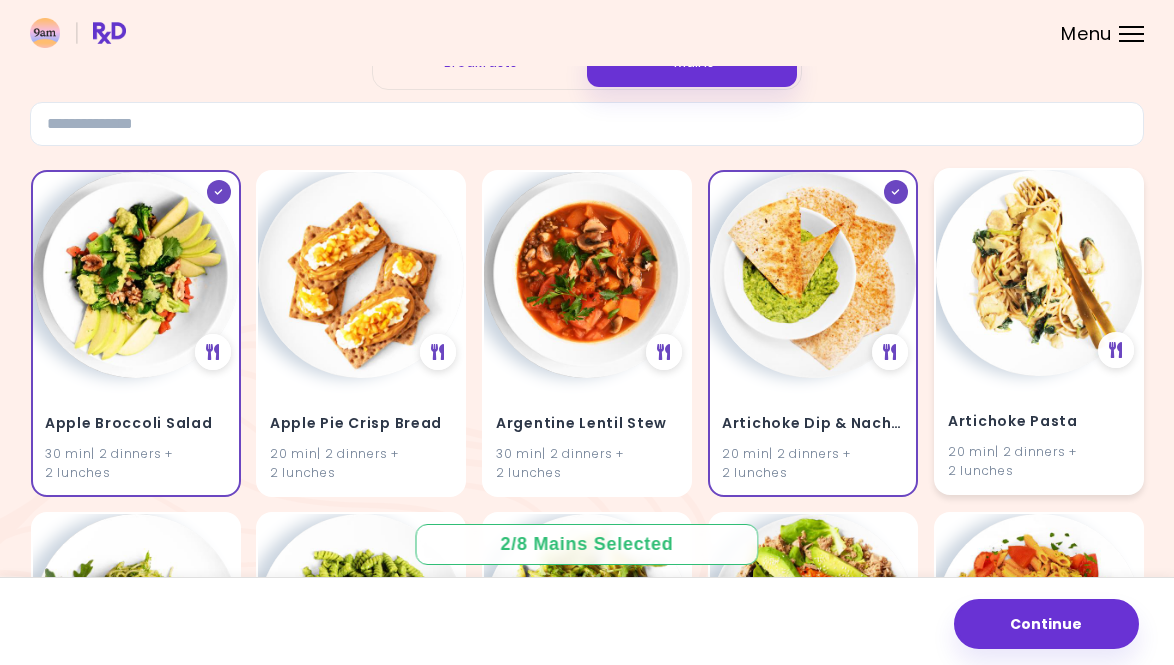 click on "Artichoke Pasta 20   min  |   2 dinners +
2 lunches" at bounding box center (1039, 434) 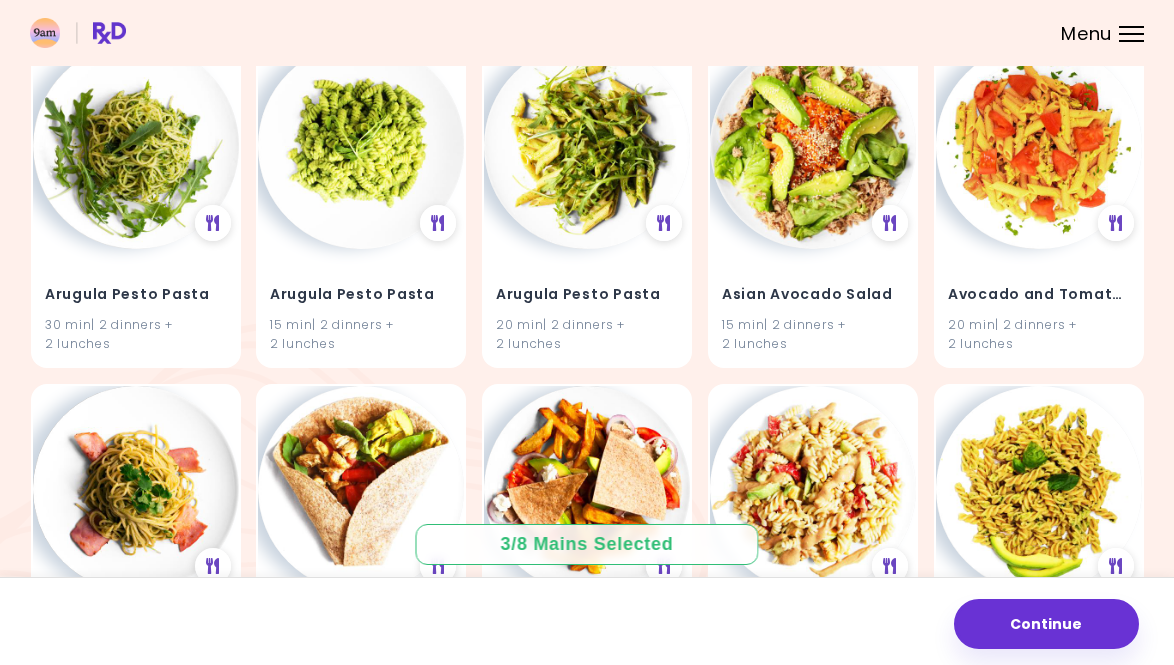 scroll, scrollTop: 645, scrollLeft: 0, axis: vertical 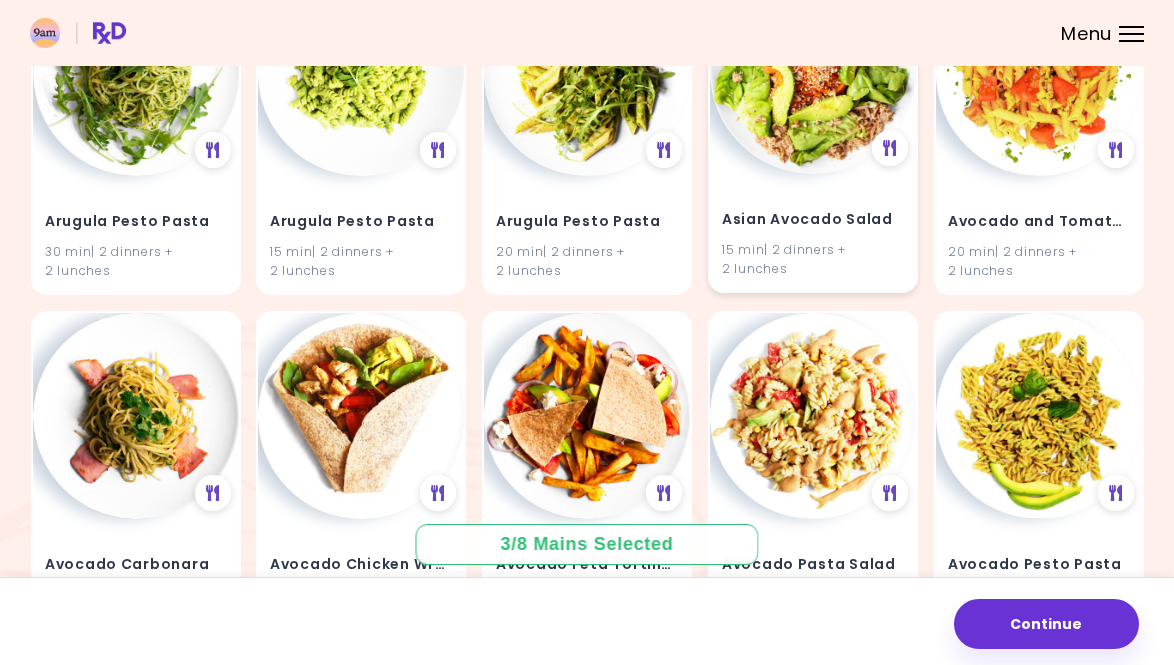 click on "Asian Avocado Salad" at bounding box center [813, 221] 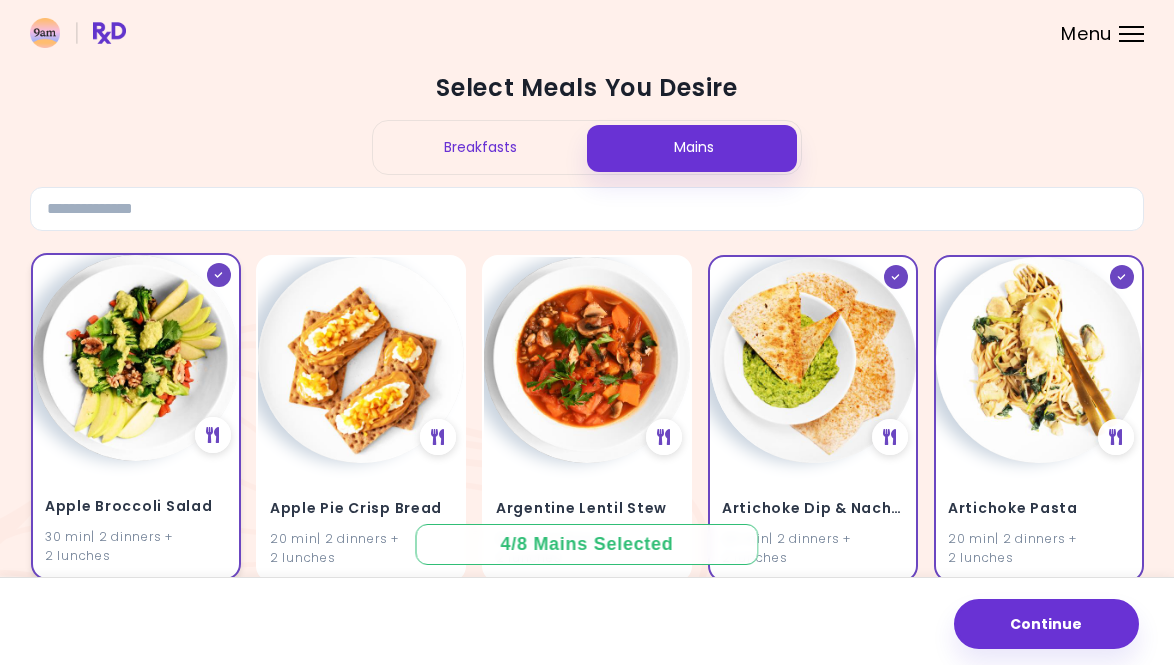 scroll, scrollTop: 13, scrollLeft: 0, axis: vertical 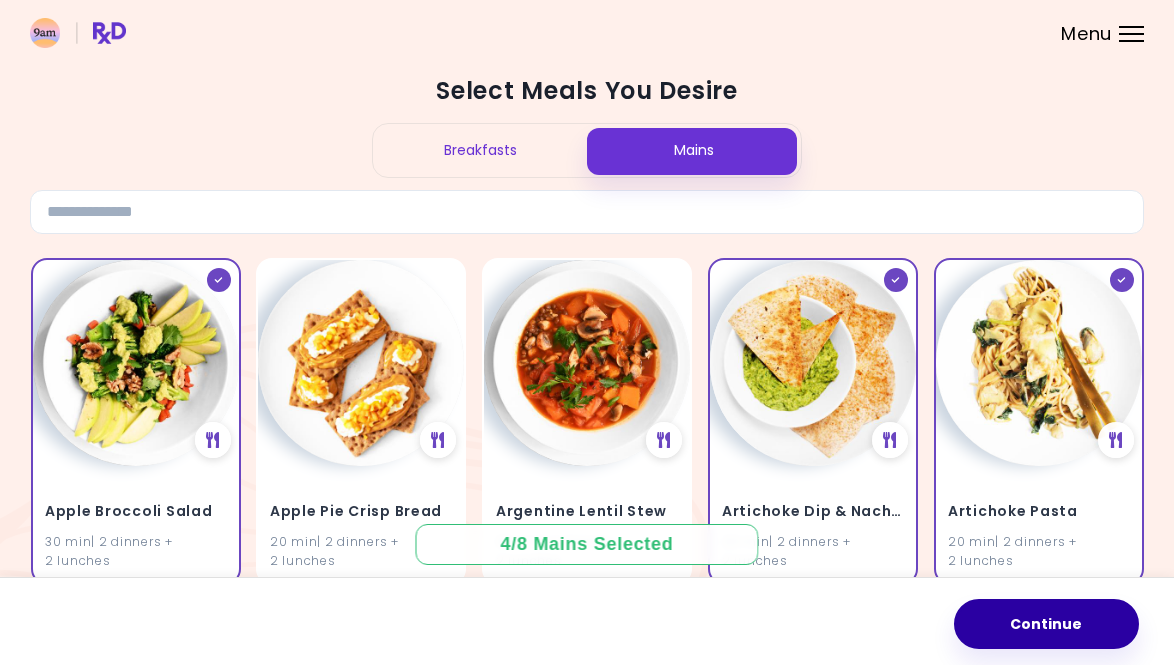 click on "Continue" at bounding box center [1046, 624] 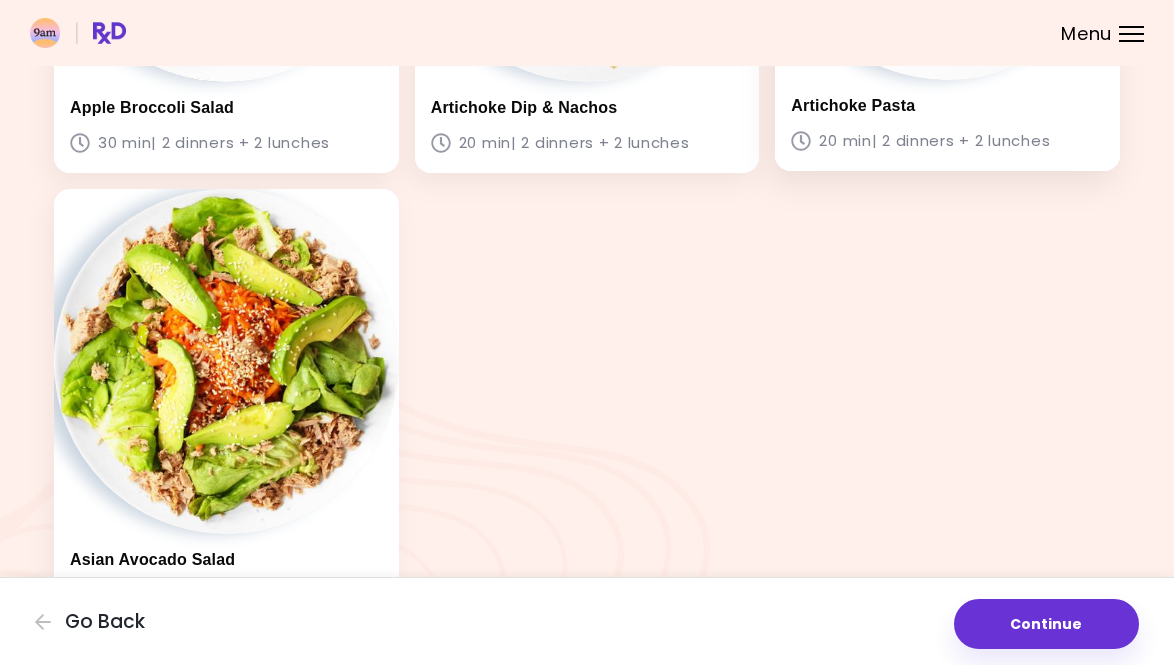 scroll, scrollTop: 453, scrollLeft: 0, axis: vertical 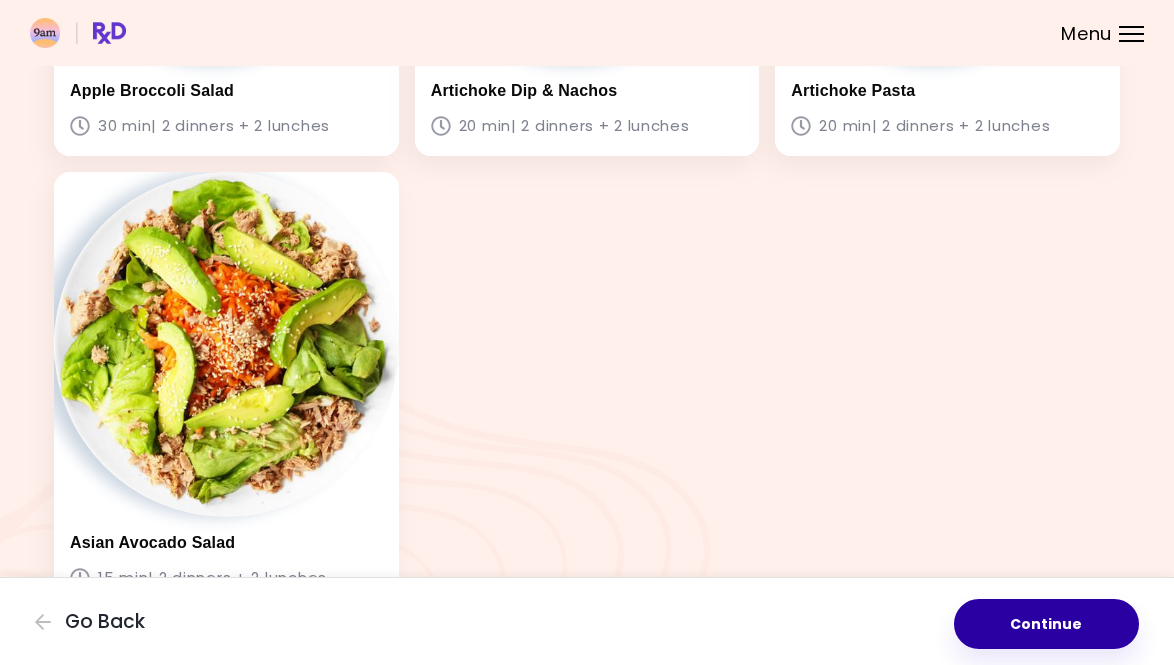 click on "Continue" at bounding box center (1046, 624) 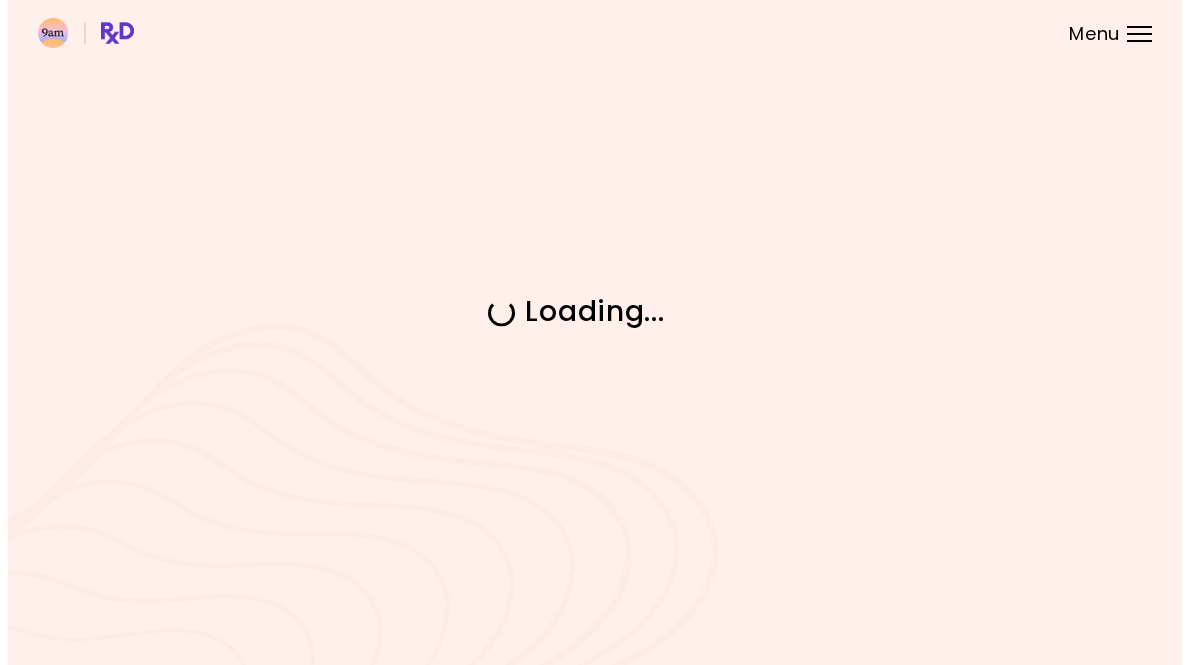 scroll, scrollTop: 0, scrollLeft: 0, axis: both 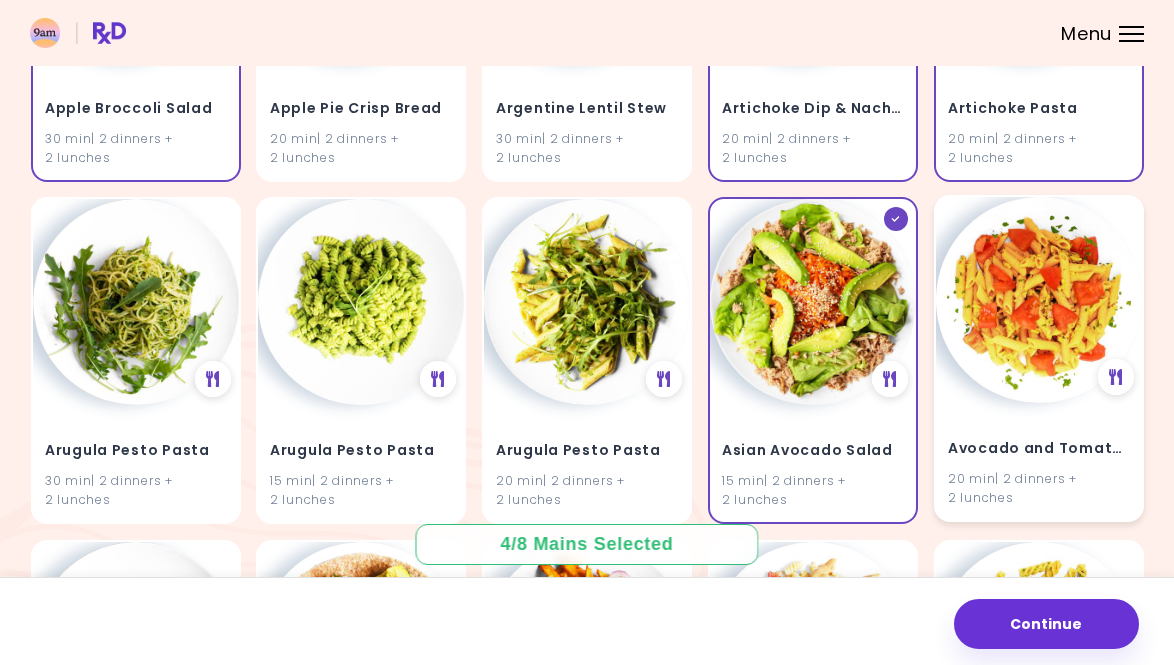 click at bounding box center [1039, 300] 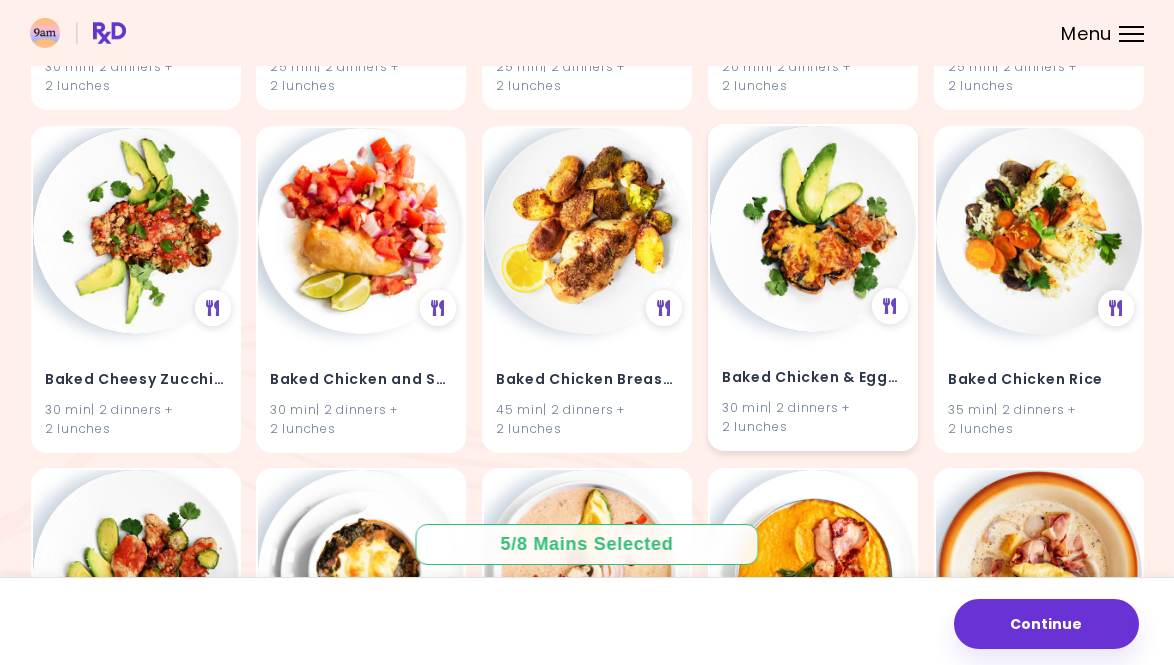 scroll, scrollTop: 2207, scrollLeft: 0, axis: vertical 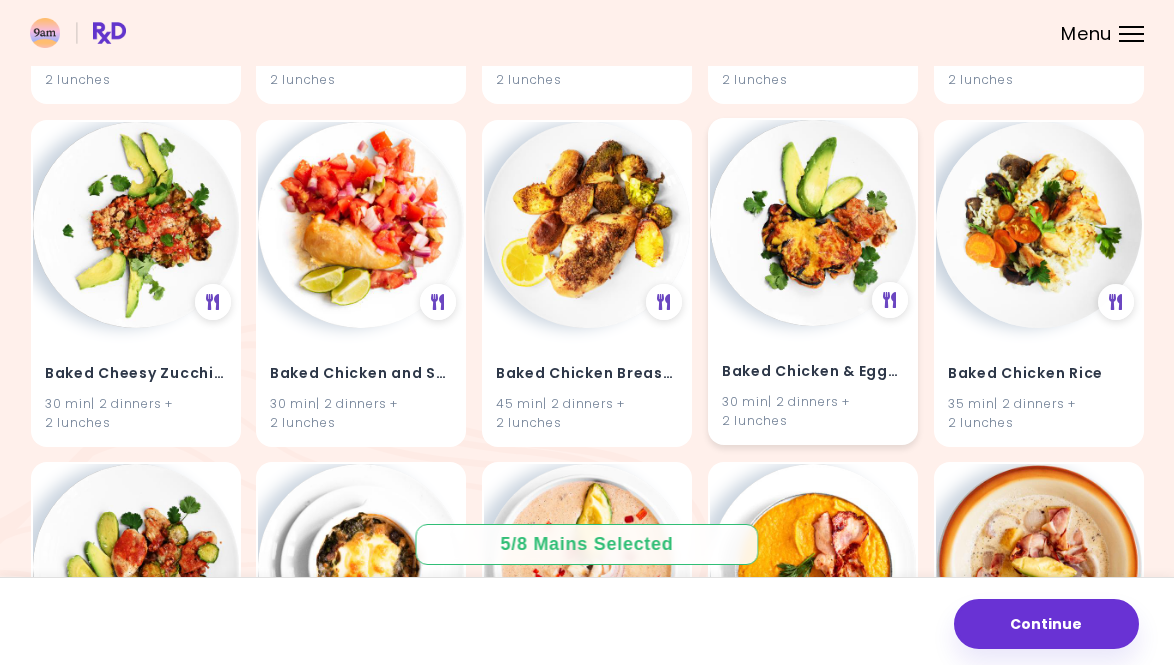 click at bounding box center [813, 223] 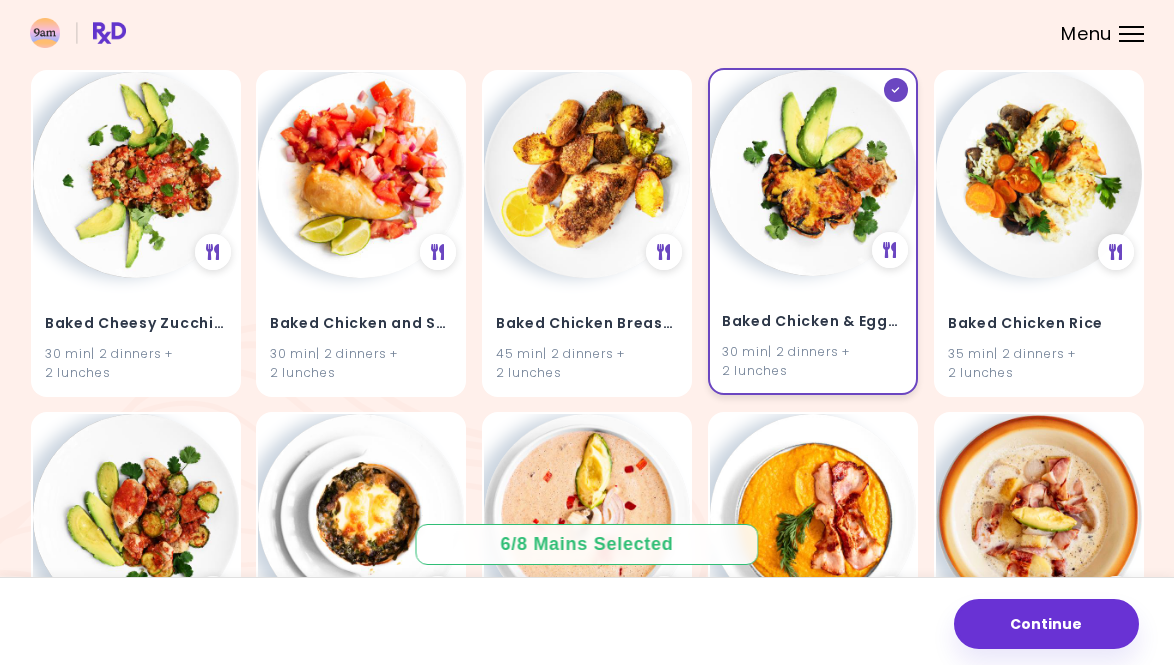 scroll, scrollTop: 2262, scrollLeft: 0, axis: vertical 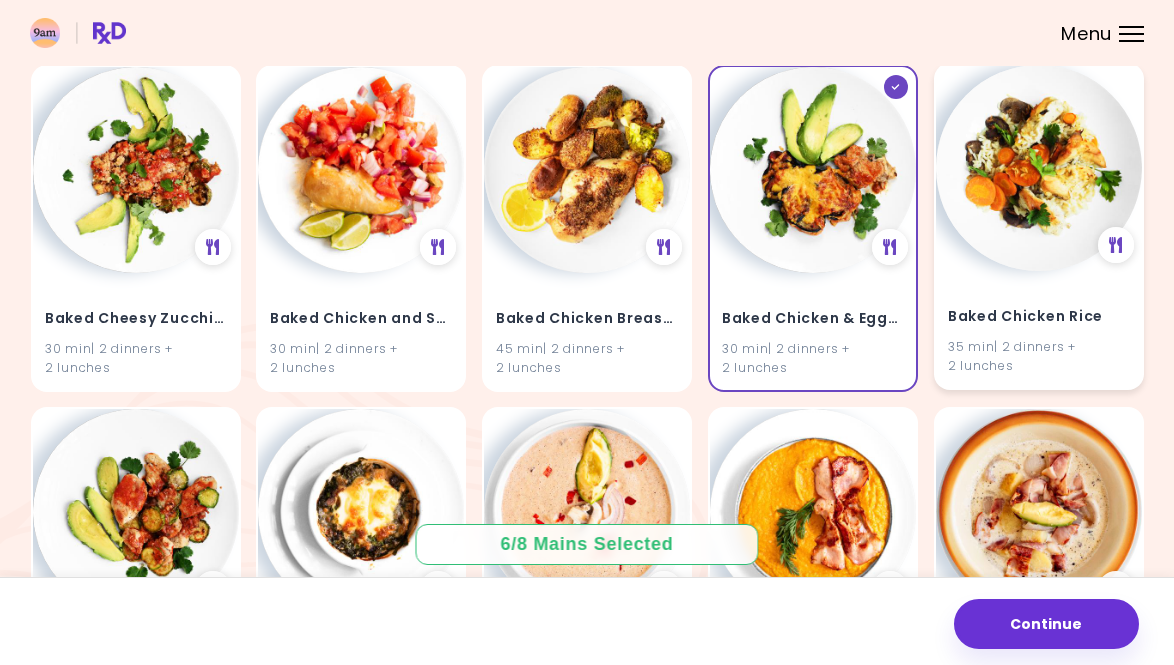 click on "Baked Chicken Rice 35   min  |   2 dinners +
2 lunches" at bounding box center (1039, 329) 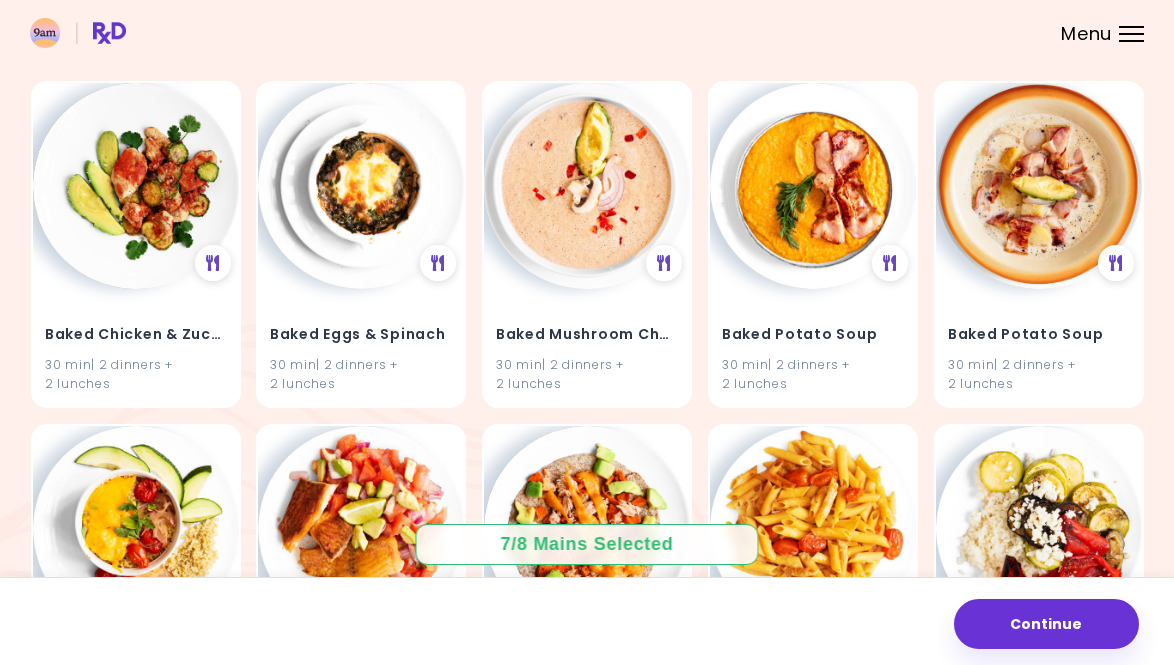 scroll, scrollTop: 2598, scrollLeft: 0, axis: vertical 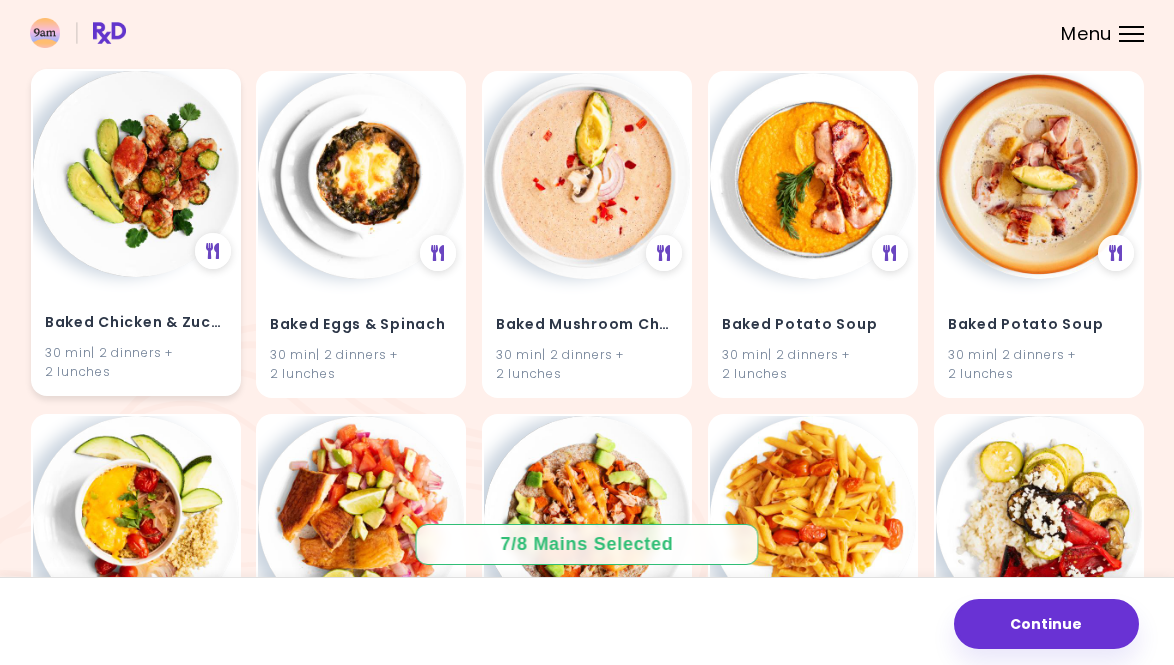 click on "Baked Chicken & Zucchinis" at bounding box center (136, 324) 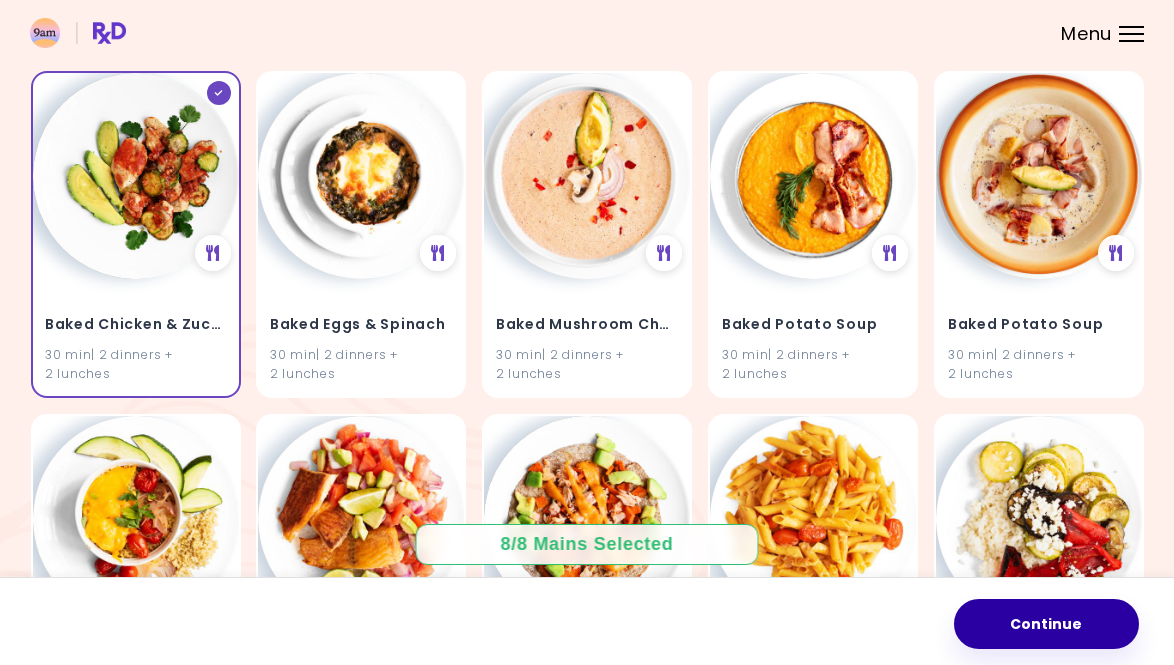 click on "Continue" at bounding box center [1046, 624] 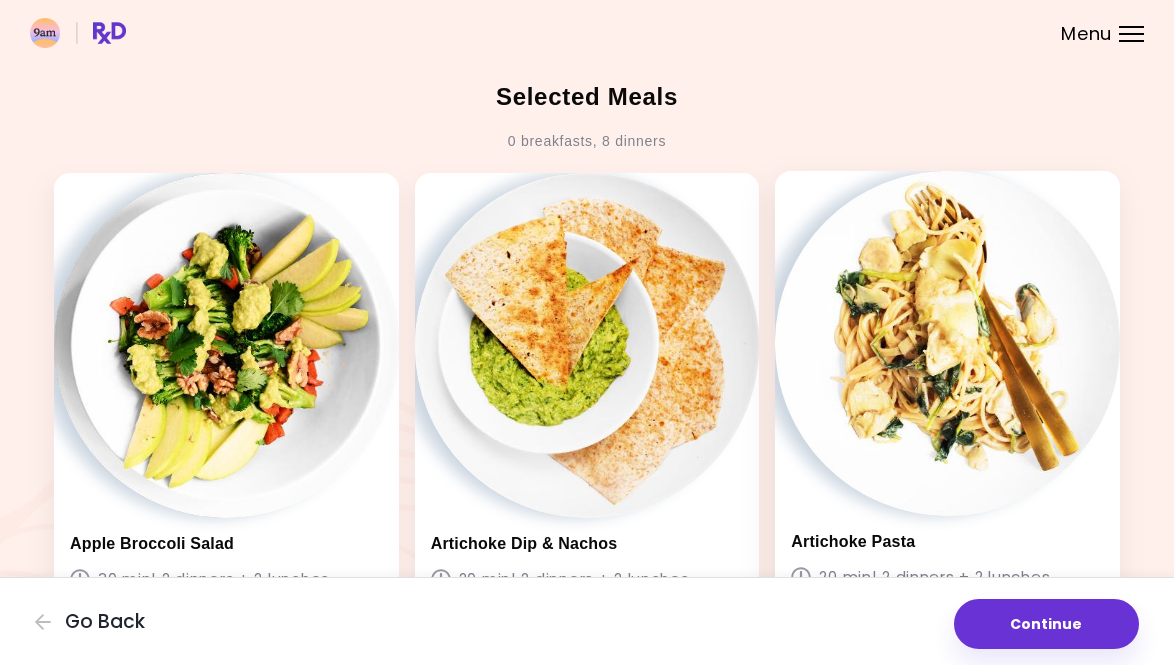 scroll, scrollTop: 11, scrollLeft: 0, axis: vertical 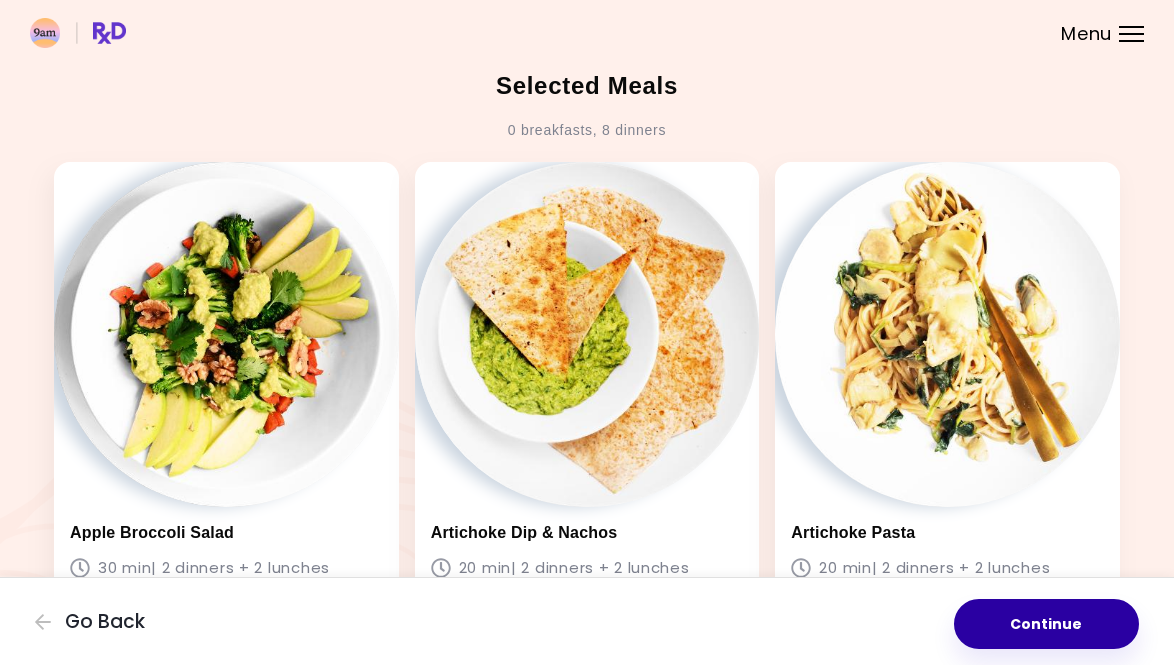 click on "Continue" at bounding box center (1046, 624) 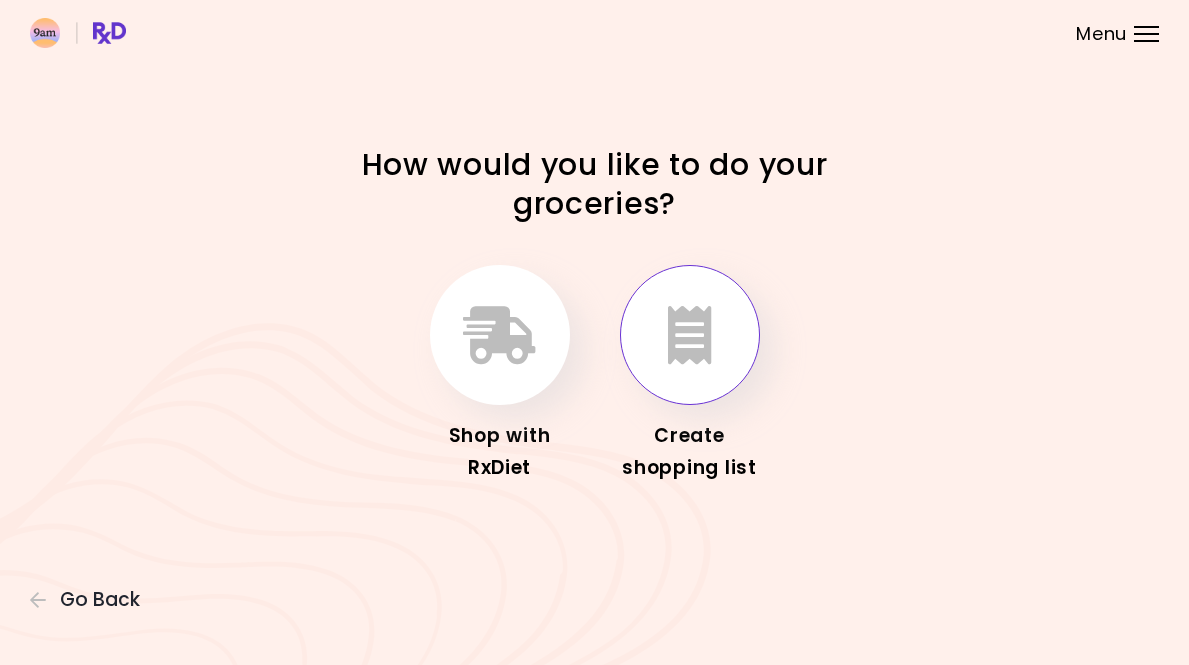 click at bounding box center (690, 335) 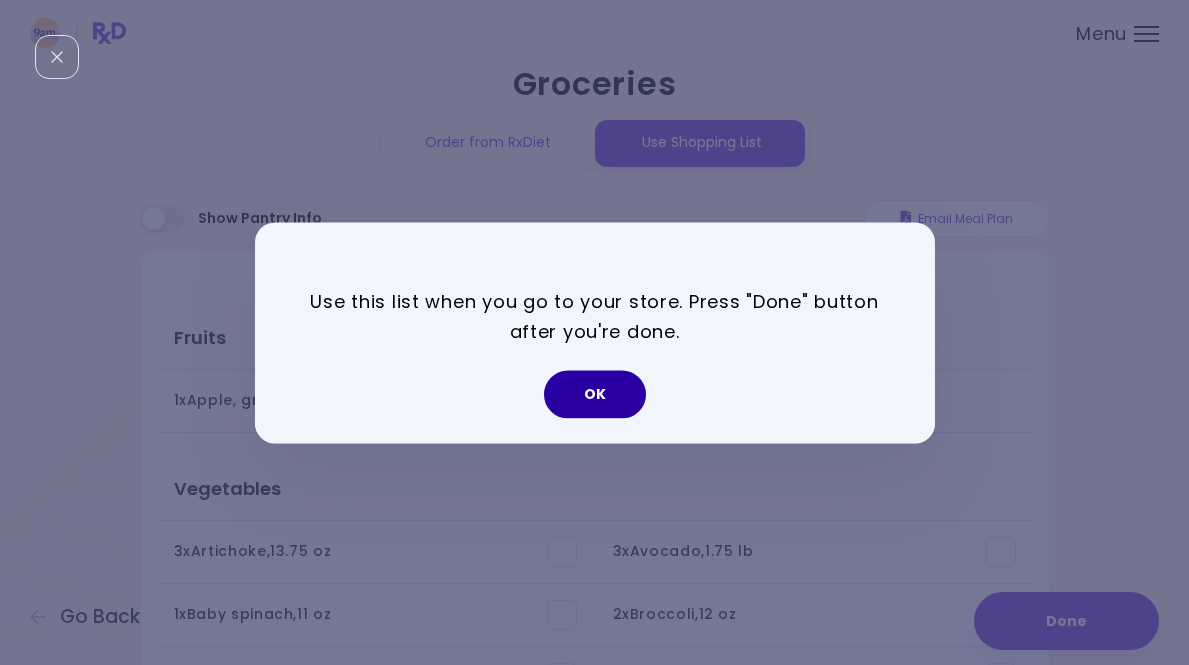 click on "OK" at bounding box center [595, 394] 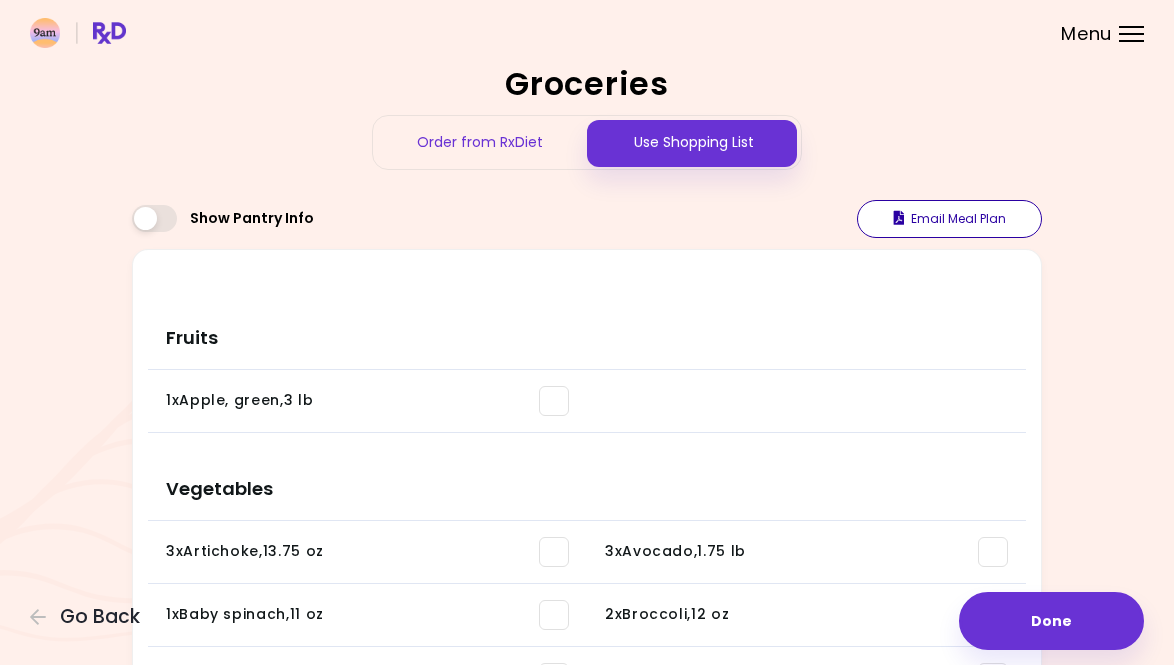 click on "Email Meal Plan" at bounding box center (949, 219) 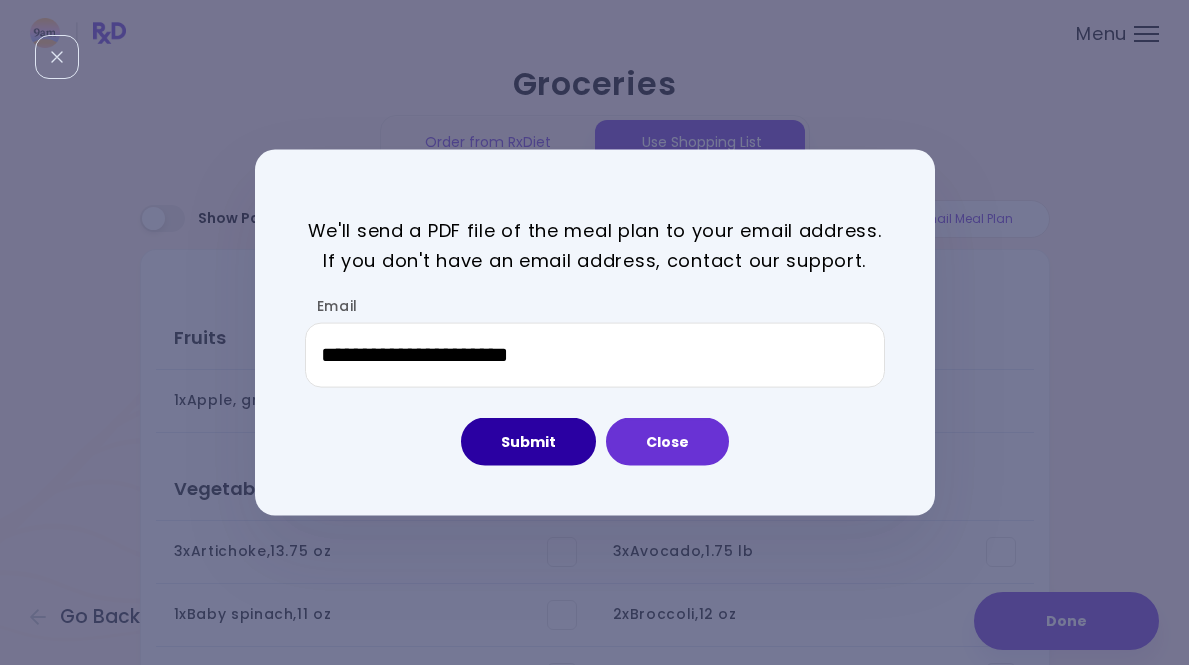 click on "Submit" at bounding box center (528, 442) 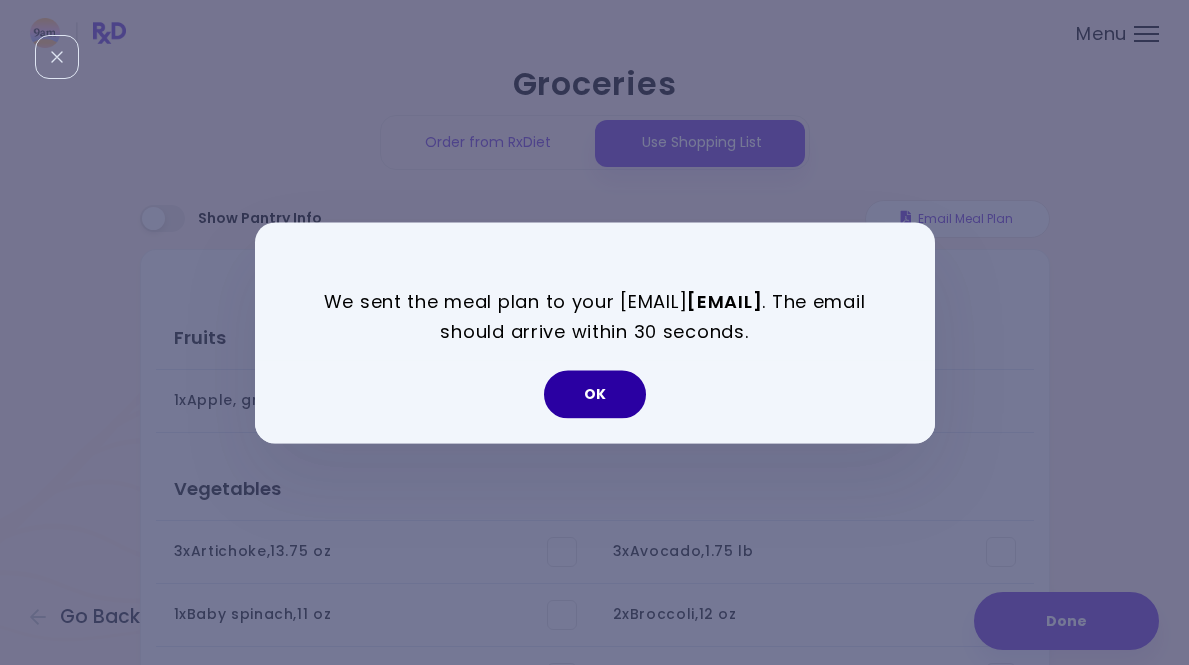 click on "OK" at bounding box center (595, 394) 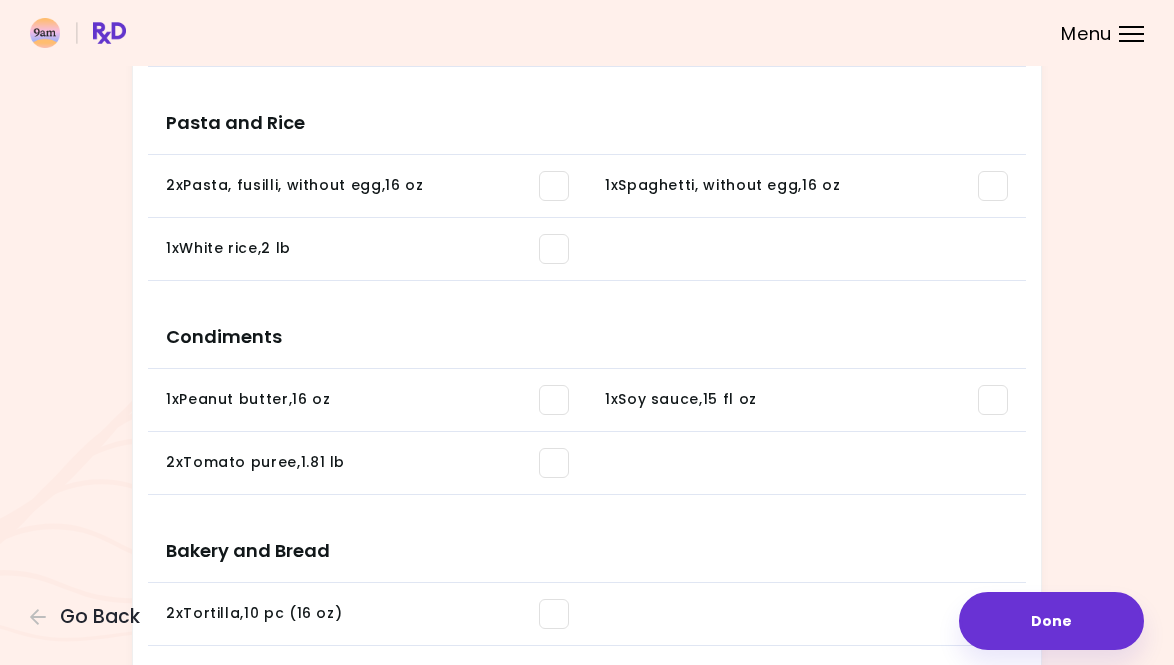 scroll, scrollTop: 930, scrollLeft: 0, axis: vertical 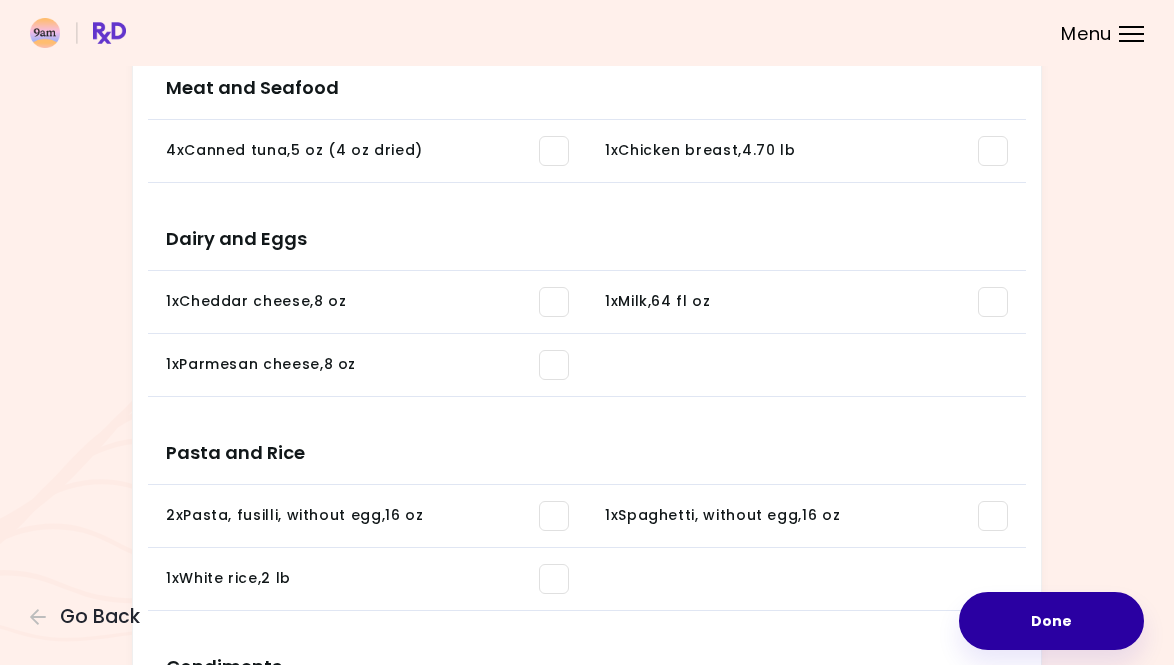 click on "Done" at bounding box center (1051, 621) 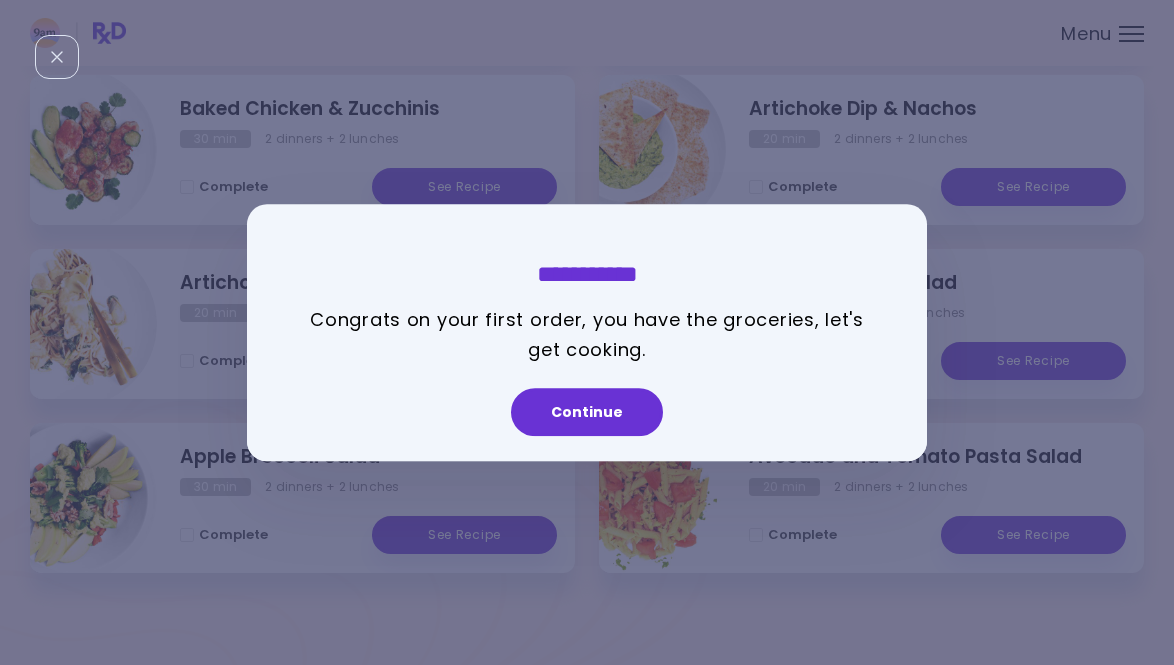 scroll, scrollTop: 0, scrollLeft: 0, axis: both 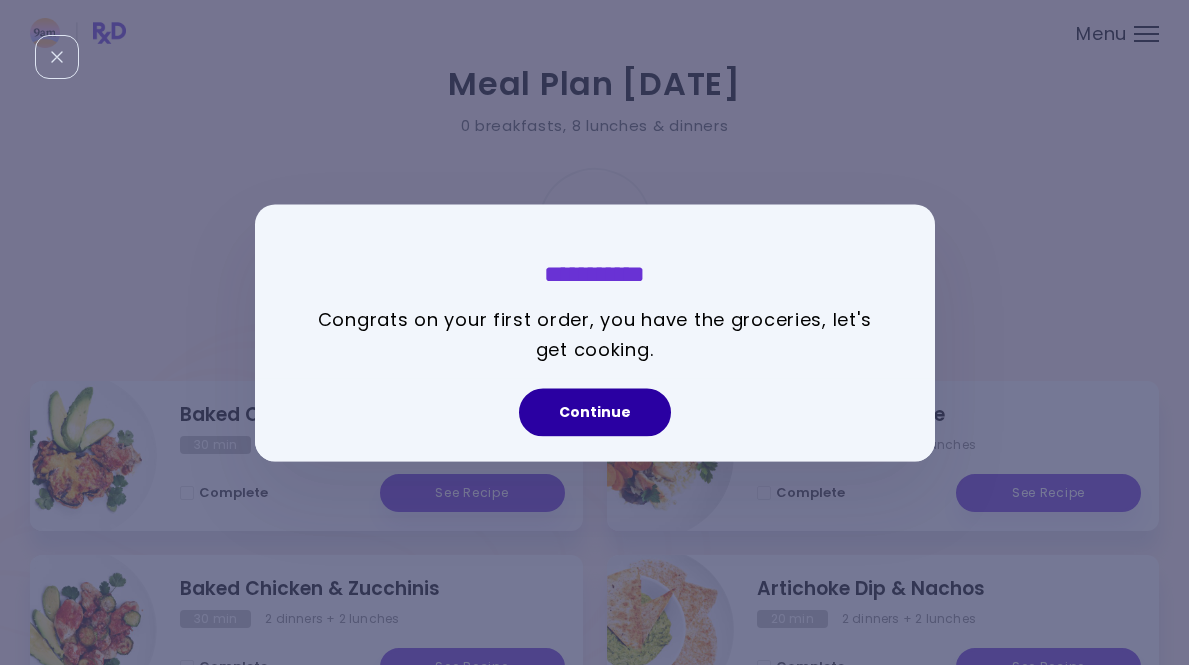 click on "Continue" at bounding box center [595, 412] 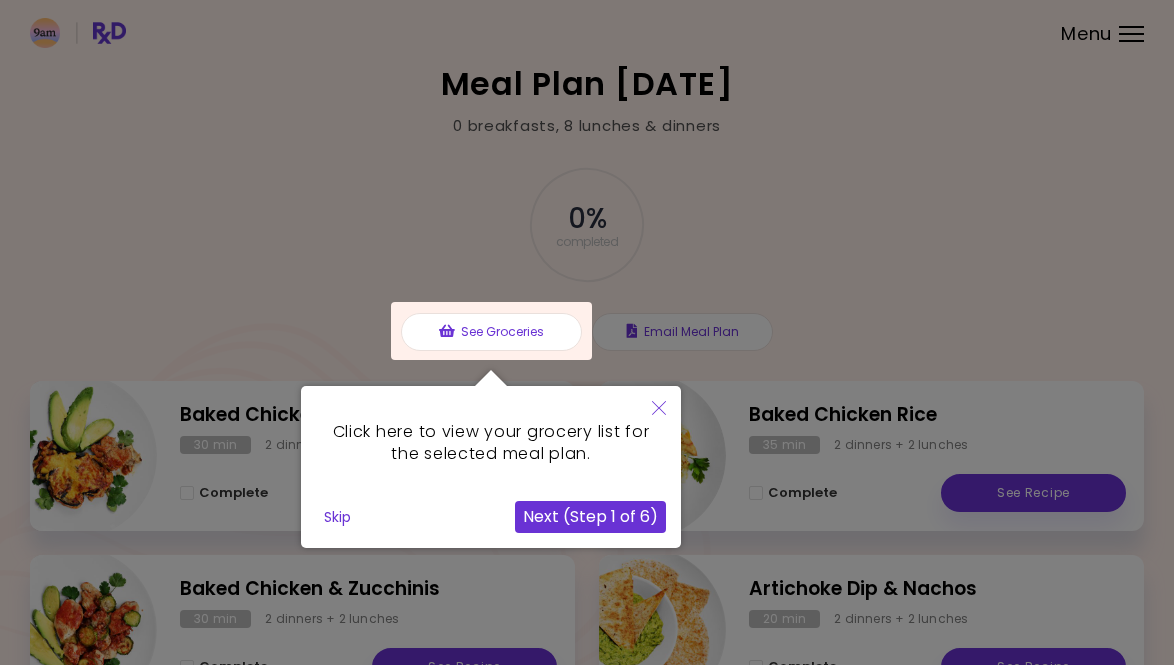 click 